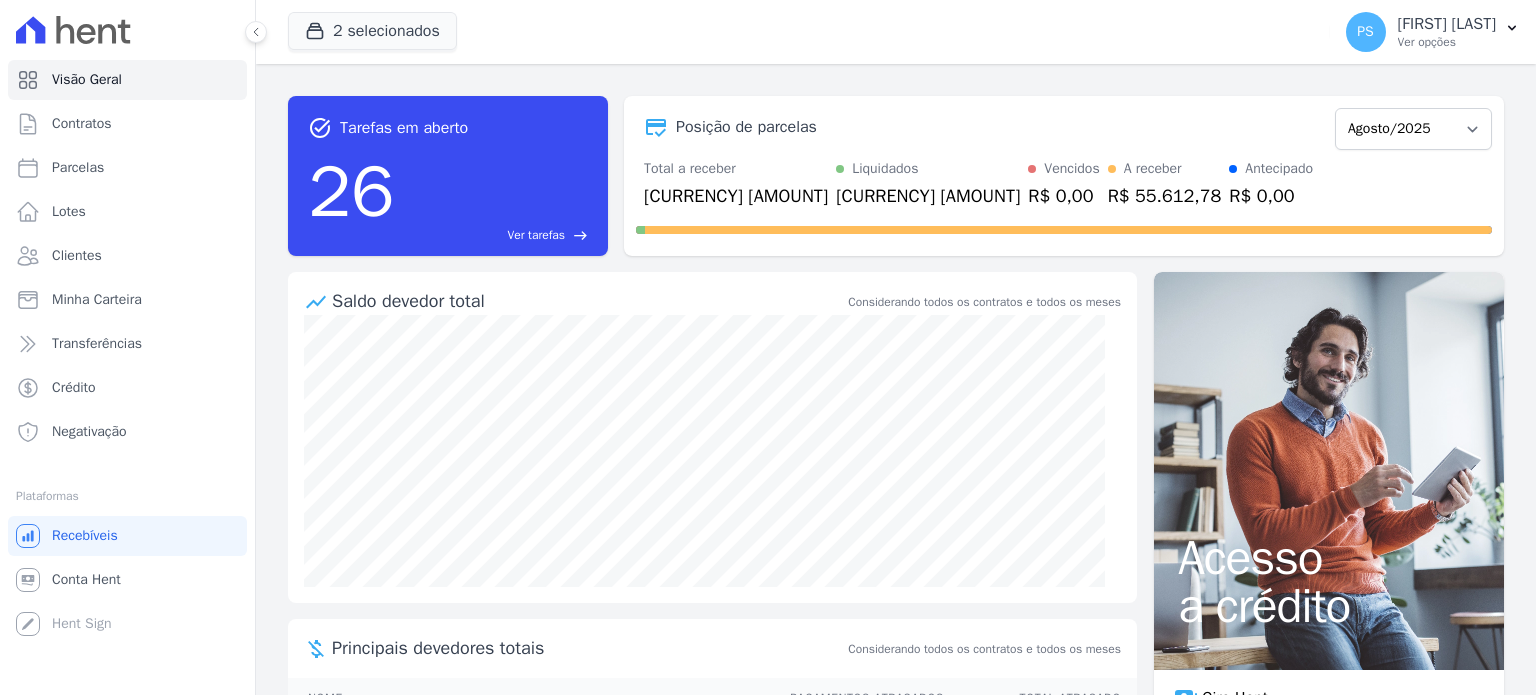 scroll, scrollTop: 0, scrollLeft: 0, axis: both 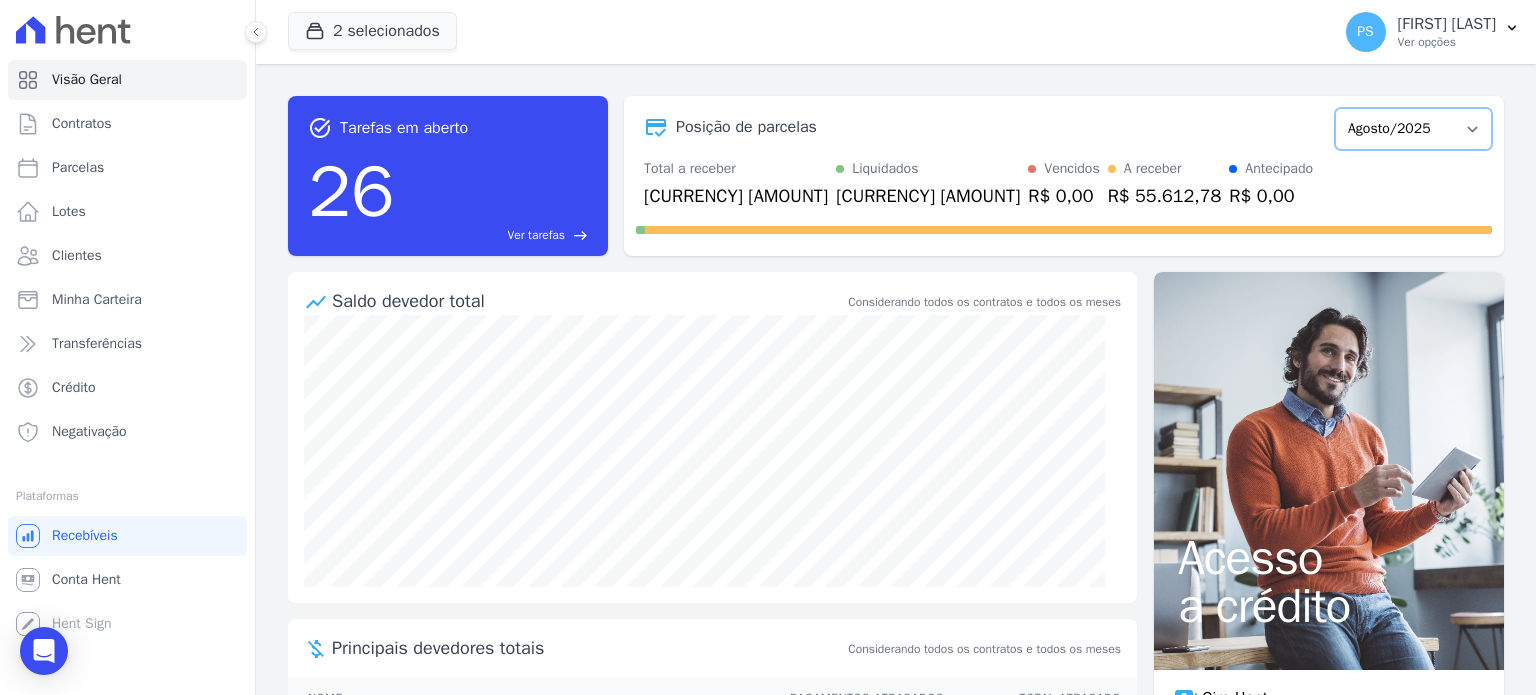 click on "[MONTH]/[YEAR]
Fevereiro/[YEAR]
Março/[YEAR]
Abril/[YEAR]
Maio/[YEAR]
Junho/[YEAR]
Julho/[YEAR]
Agosto/[YEAR]
Setembro/[YEAR]
Outubro/[YEAR]
Novembro/[YEAR]
Dezembro/[YEAR]
Janeiro/[YEAR]
Fevereiro/[YEAR]
Março/[YEAR]
Abril/[YEAR]
Maio/[YEAR]
Junho/[YEAR]
Julho/[YEAR]
Agosto/[YEAR]
Setembro/[YEAR]
Outubro/[YEAR]
Novembro/[YEAR]
Dezembro/[YEAR]
Janeiro/[YEAR]
Fevereiro/[YEAR]
Março/[YEAR]
Abril/[YEAR]
Maio/[YEAR]
Junho/[YEAR]
Julho/[YEAR]
Agosto/[YEAR]
Setembro/[YEAR]
Outubro/[YEAR]
Novembro/[YEAR]
Dezembro/[YEAR]
Janeiro/[YEAR]
Fevereiro/[YEAR]
Março/[YEAR]
Abril/[YEAR]
Maio/[YEAR]
Junho/[YEAR]
Julho/[YEAR]
Agosto/[YEAR]
Setembro/[YEAR]
Outubro/[YEAR]
Novembro/[YEAR]
Dezembro/[YEAR]
Janeiro/[YEAR]
Fevereiro/[YEAR]
Março/[YEAR]
Abril/[YEAR]
Maio/[YEAR]
Junho/[YEAR]
Julho/[YEAR]
Agosto/[YEAR]
Setembro/[YEAR]
Outubro/[YEAR]
Novembro/[YEAR]" at bounding box center [1413, 129] 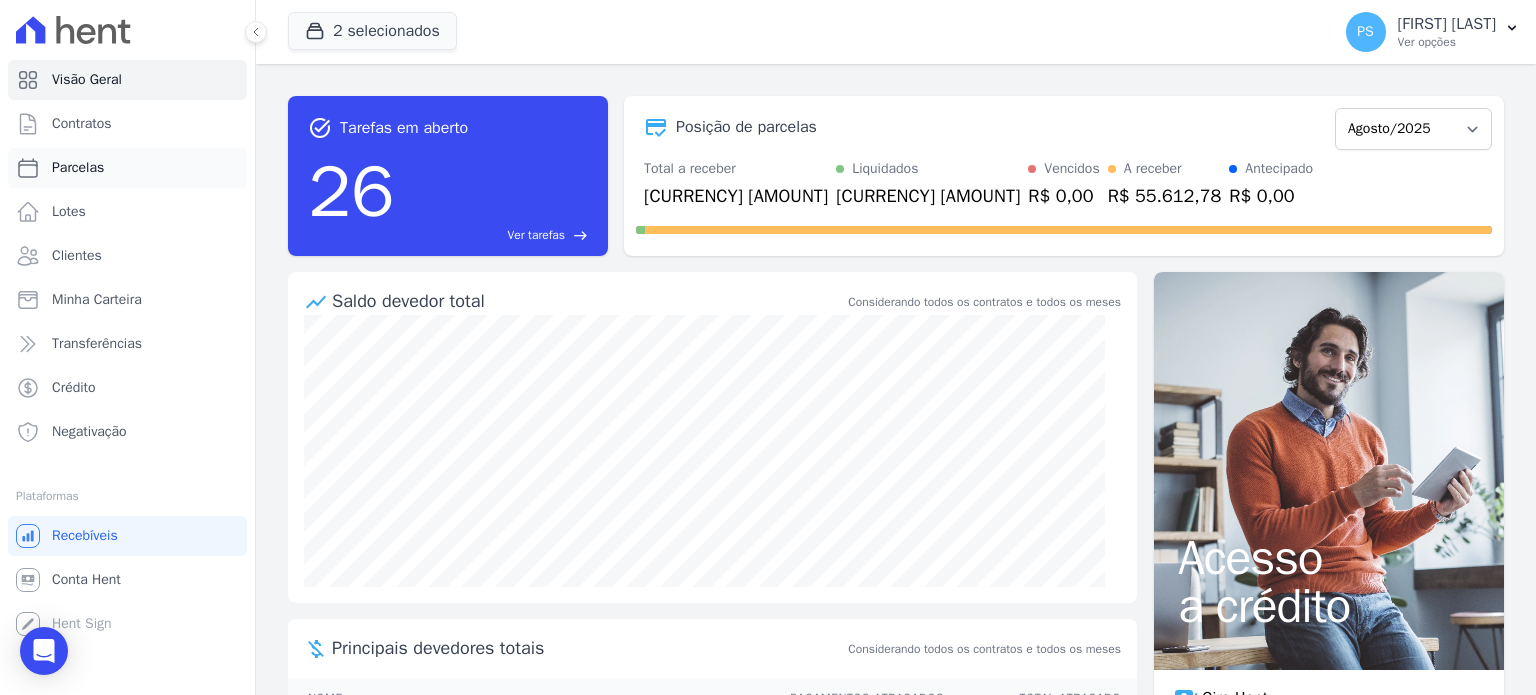 click on "Parcelas" at bounding box center (78, 168) 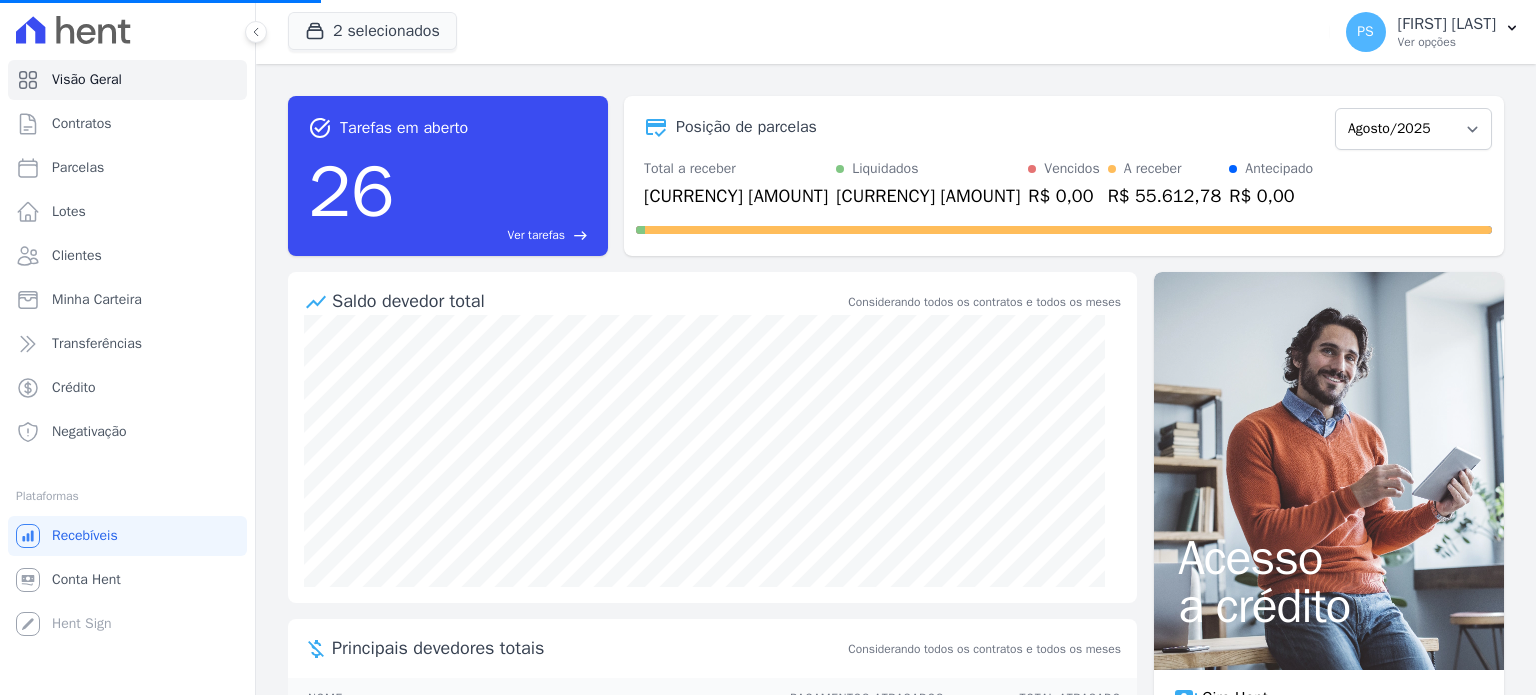 select 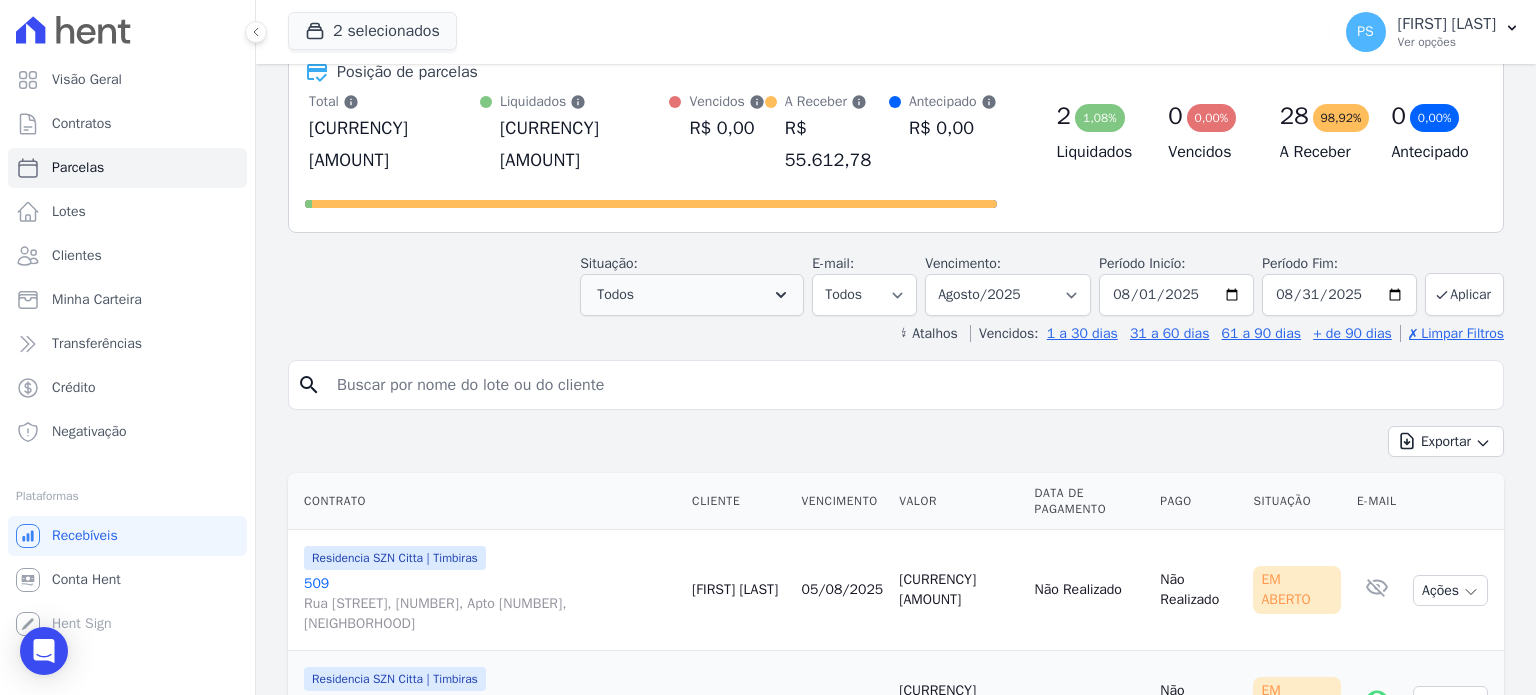 scroll, scrollTop: 0, scrollLeft: 0, axis: both 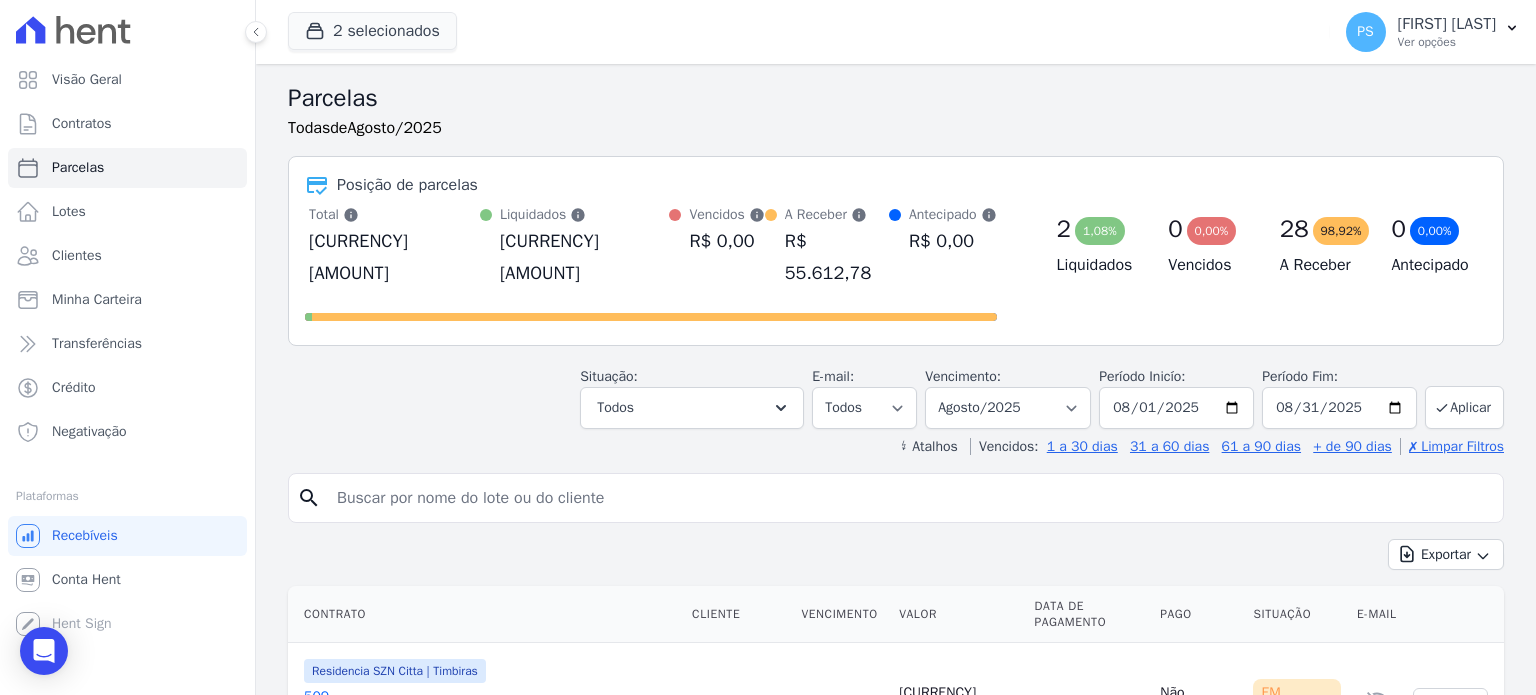 click at bounding box center (910, 498) 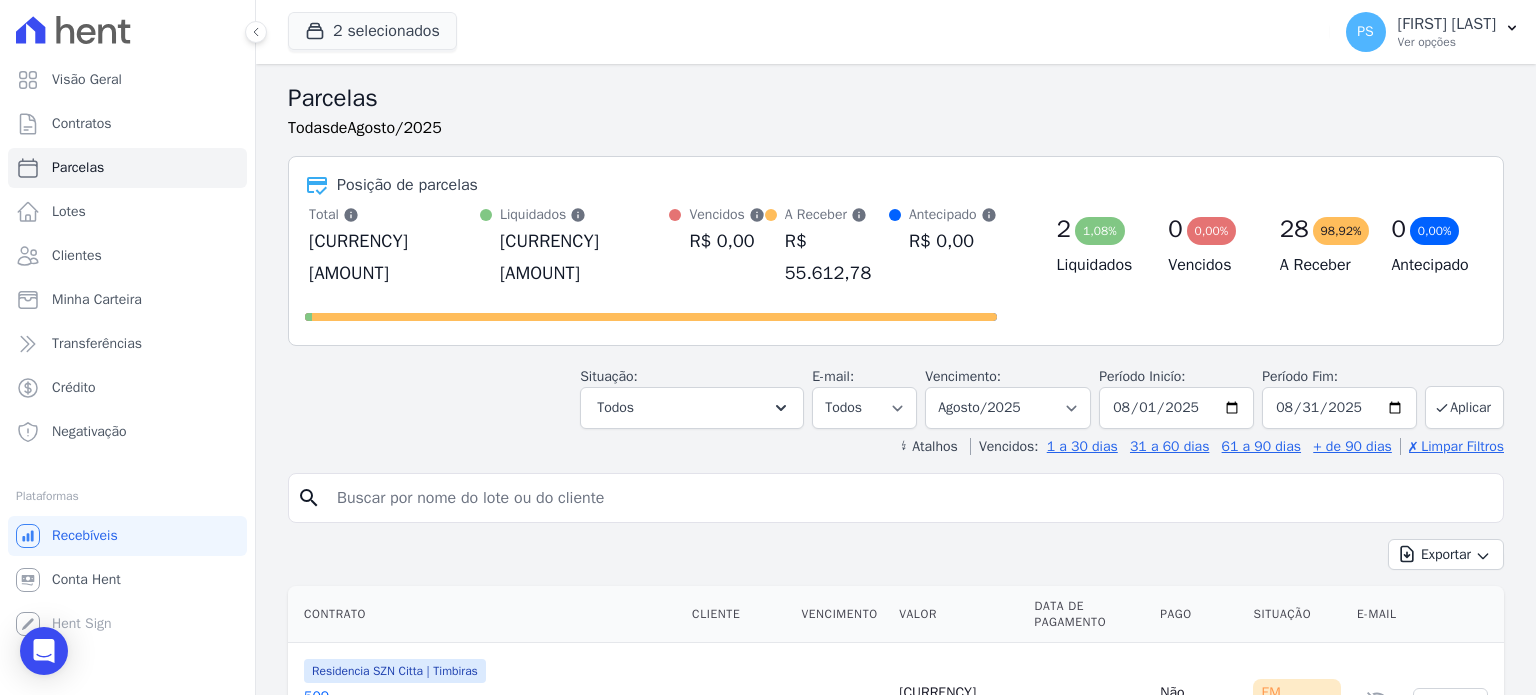 type on "o" 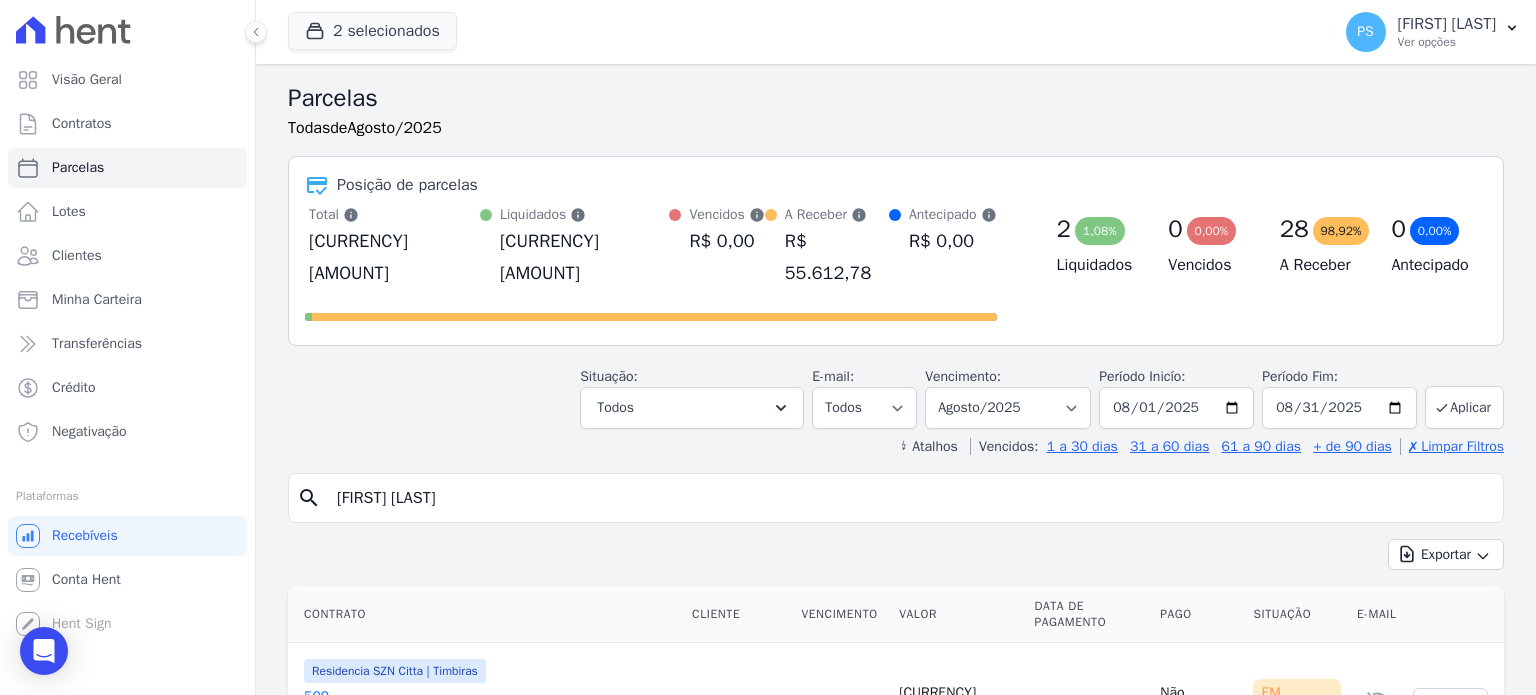 type on "[FIRST] [LAST]" 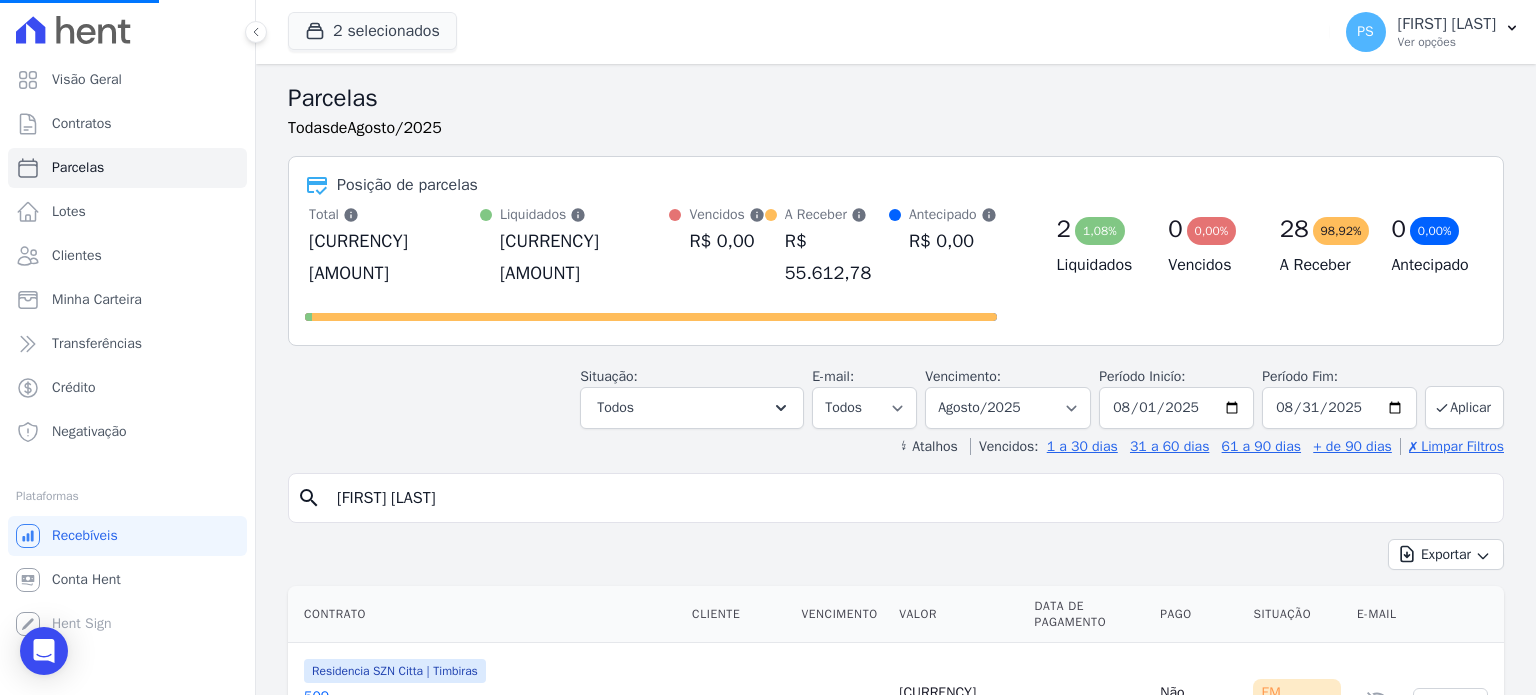 select 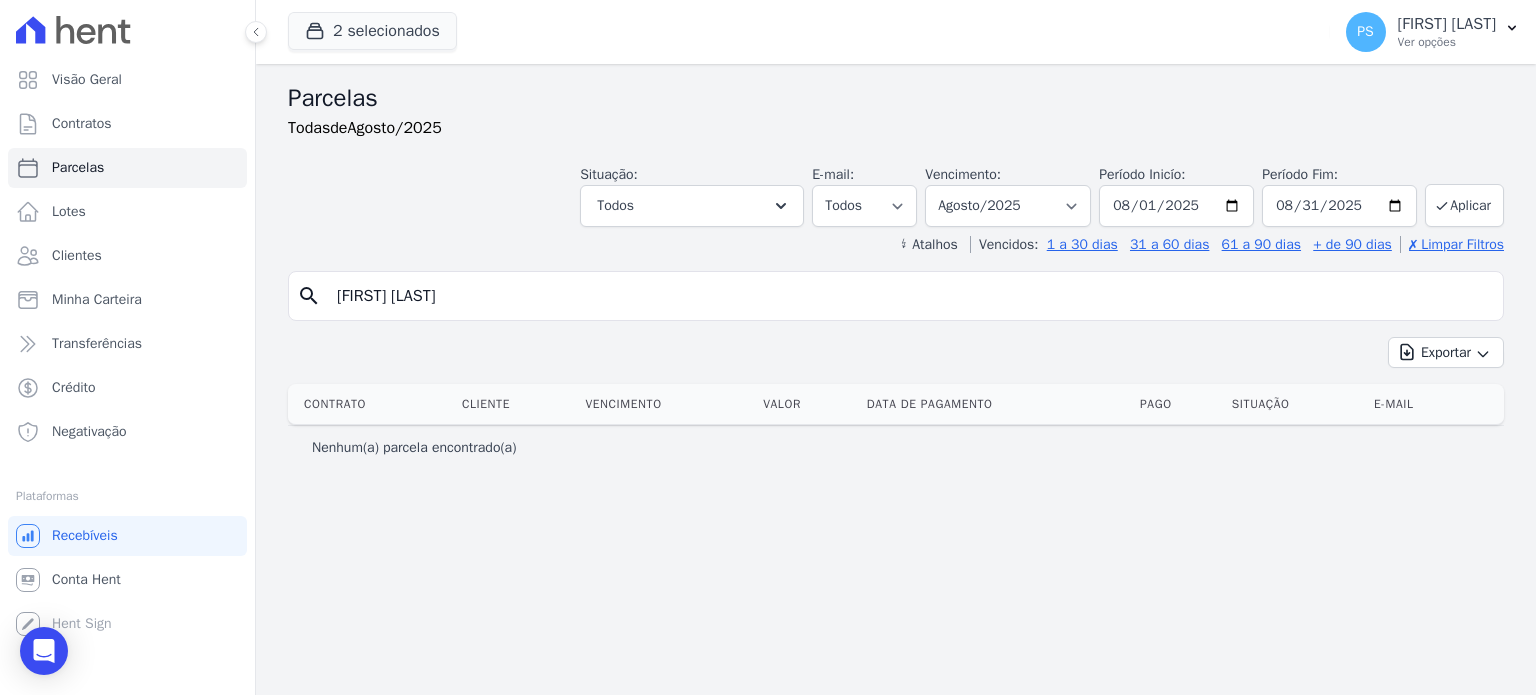 drag, startPoint x: 484, startPoint y: 298, endPoint x: 385, endPoint y: 303, distance: 99.12618 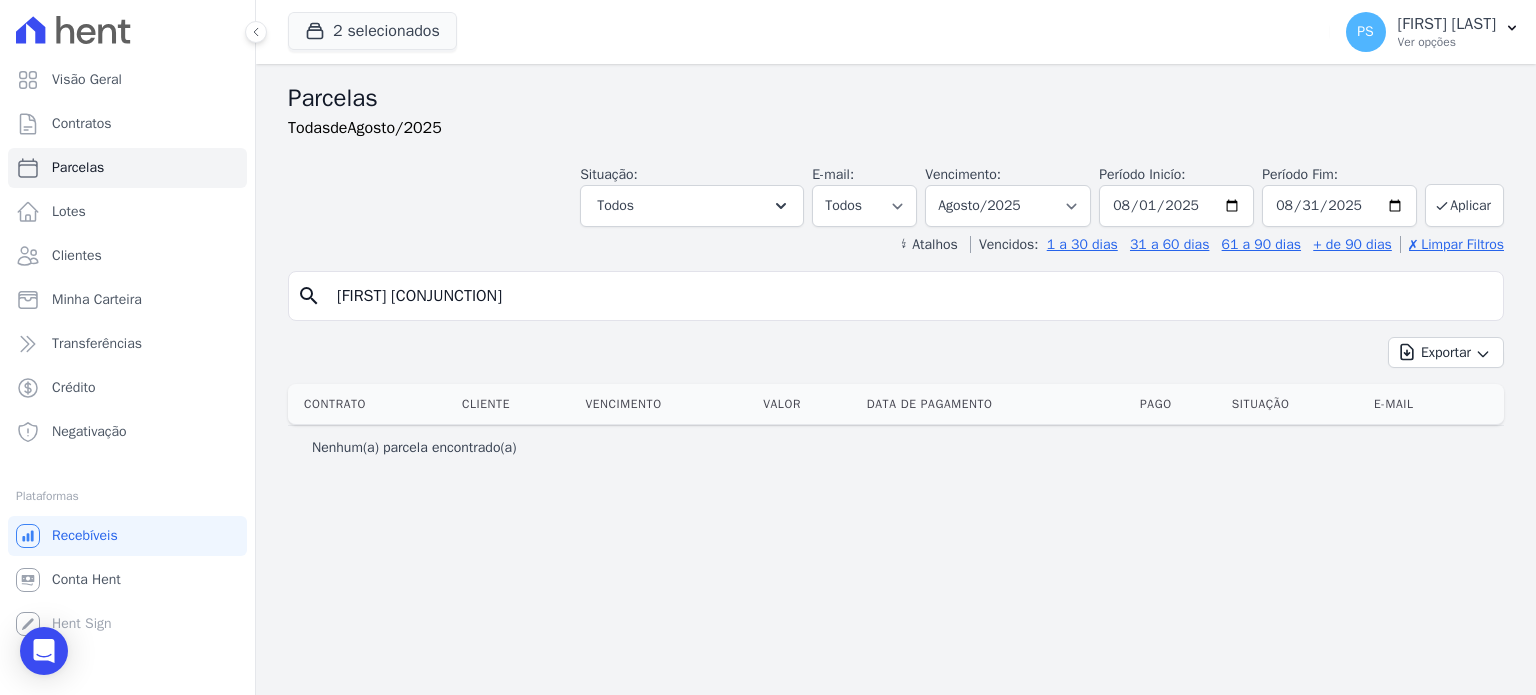 type on "[FIRST] [CONJUNCTION]" 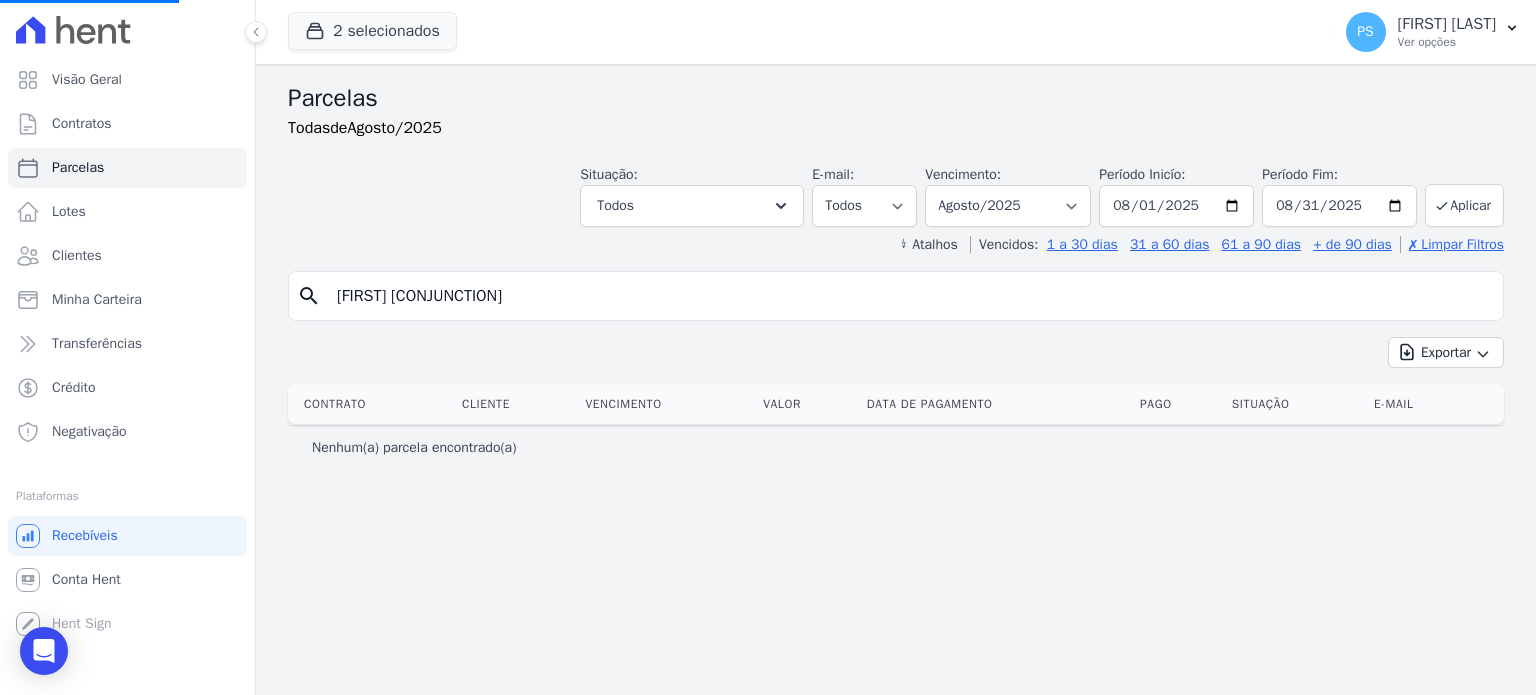 select 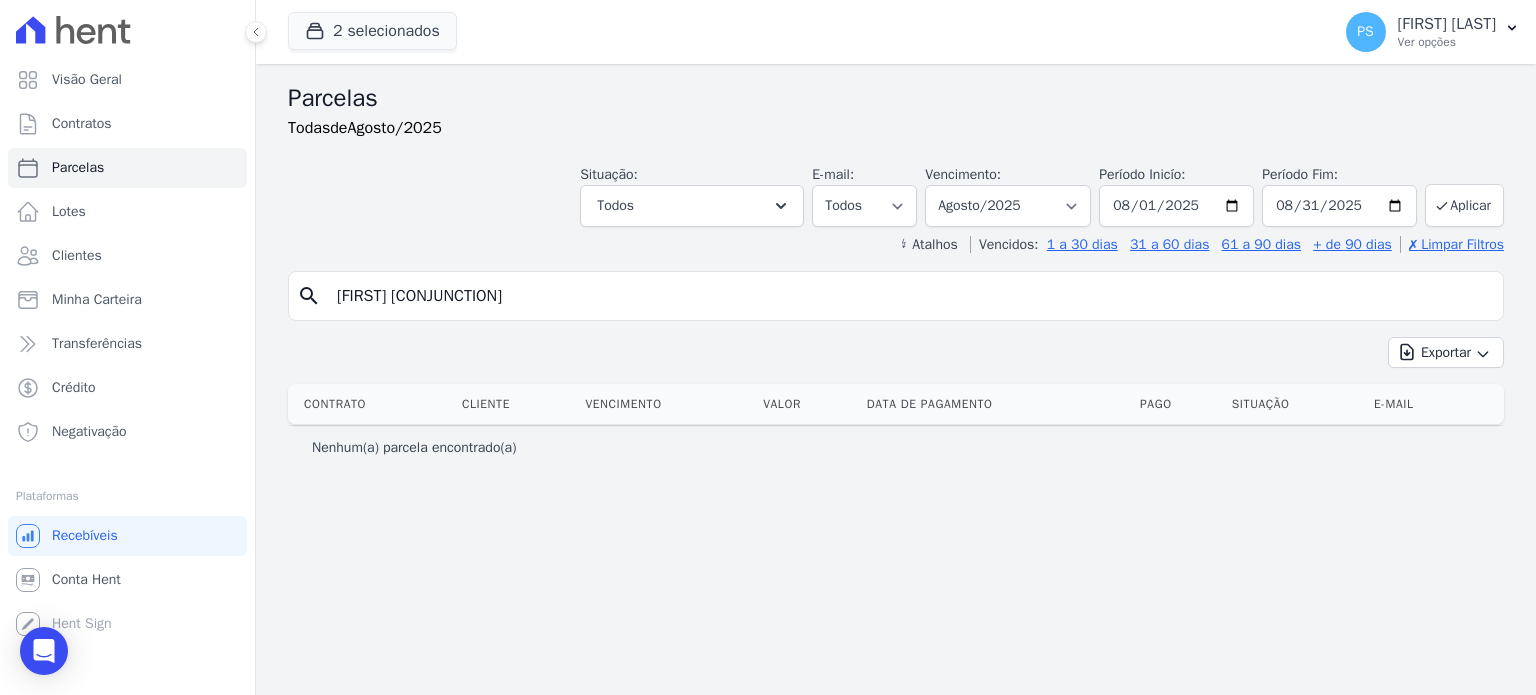 click on "[FIRST] [CONJUNCTION]" at bounding box center [910, 296] 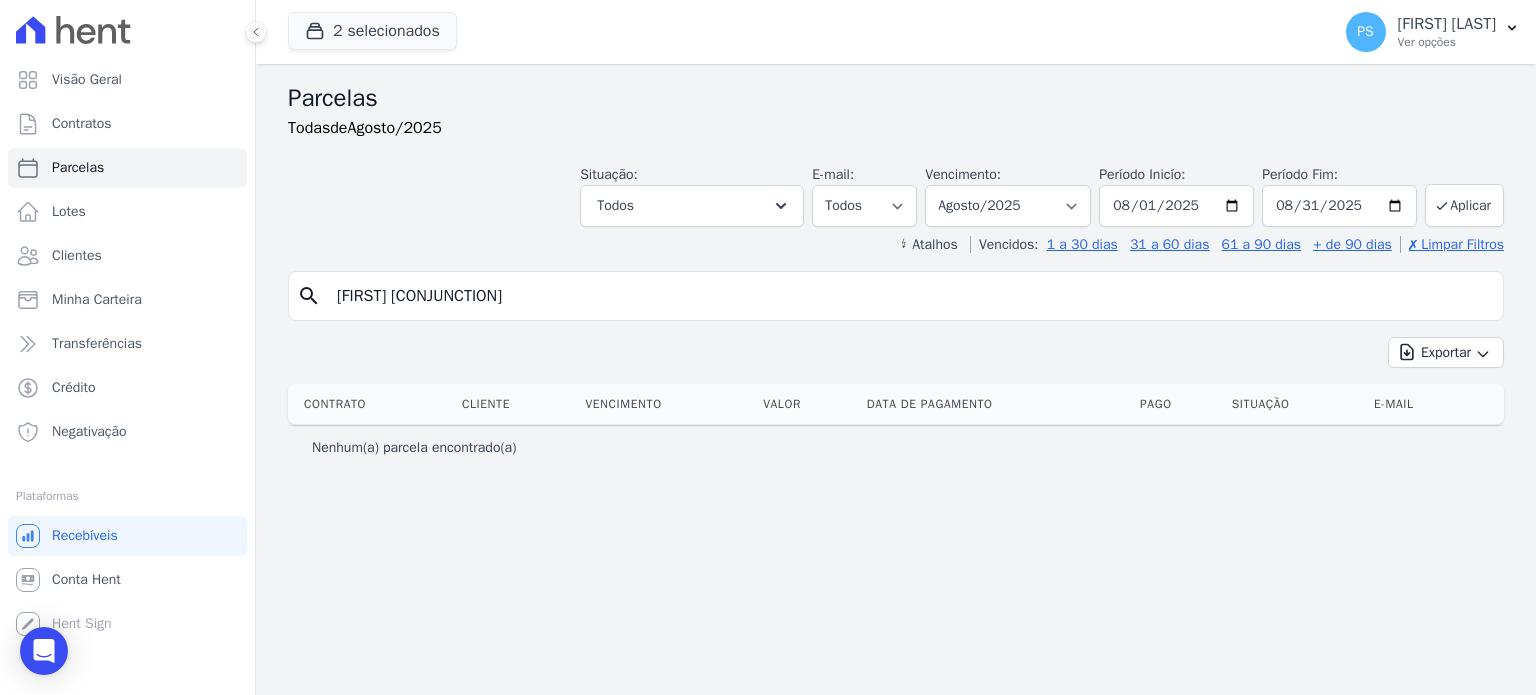 type on "[FIRST] [CONJUNCTION]" 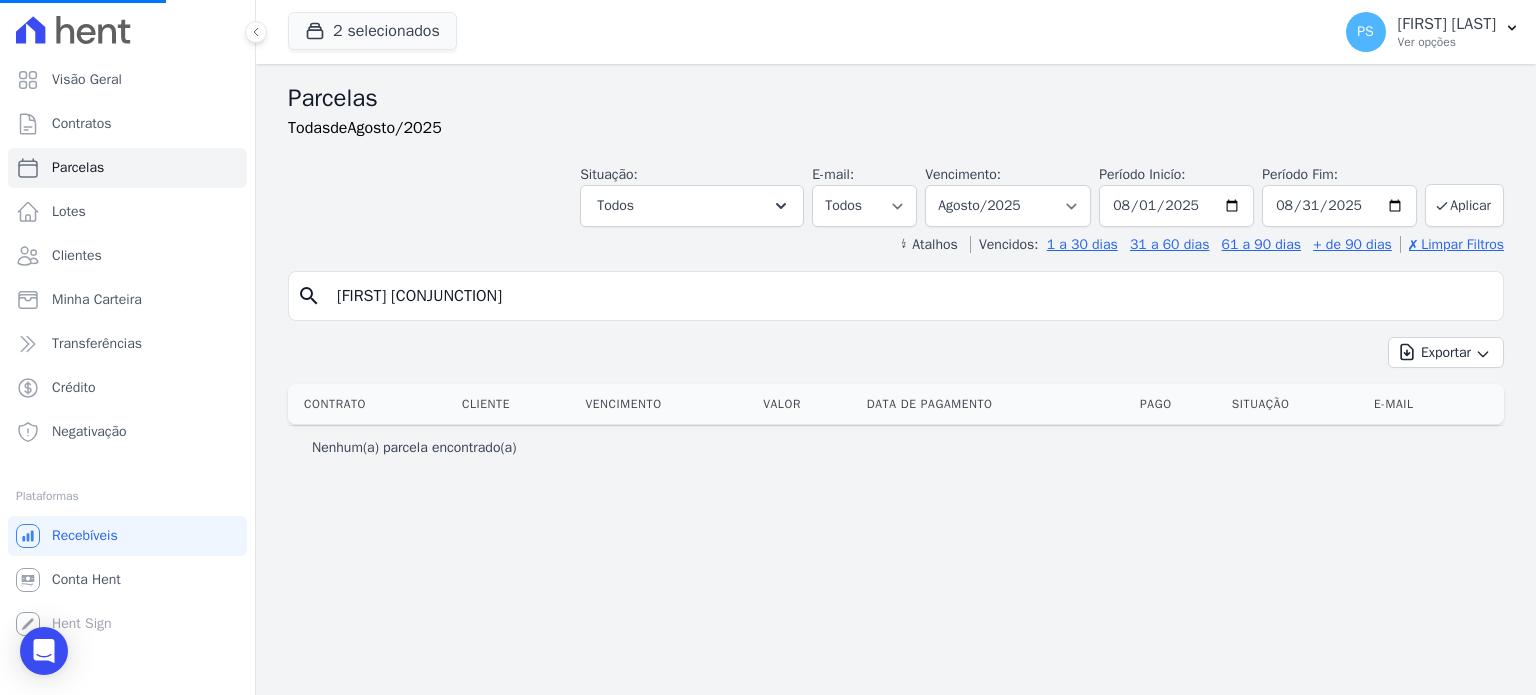 select 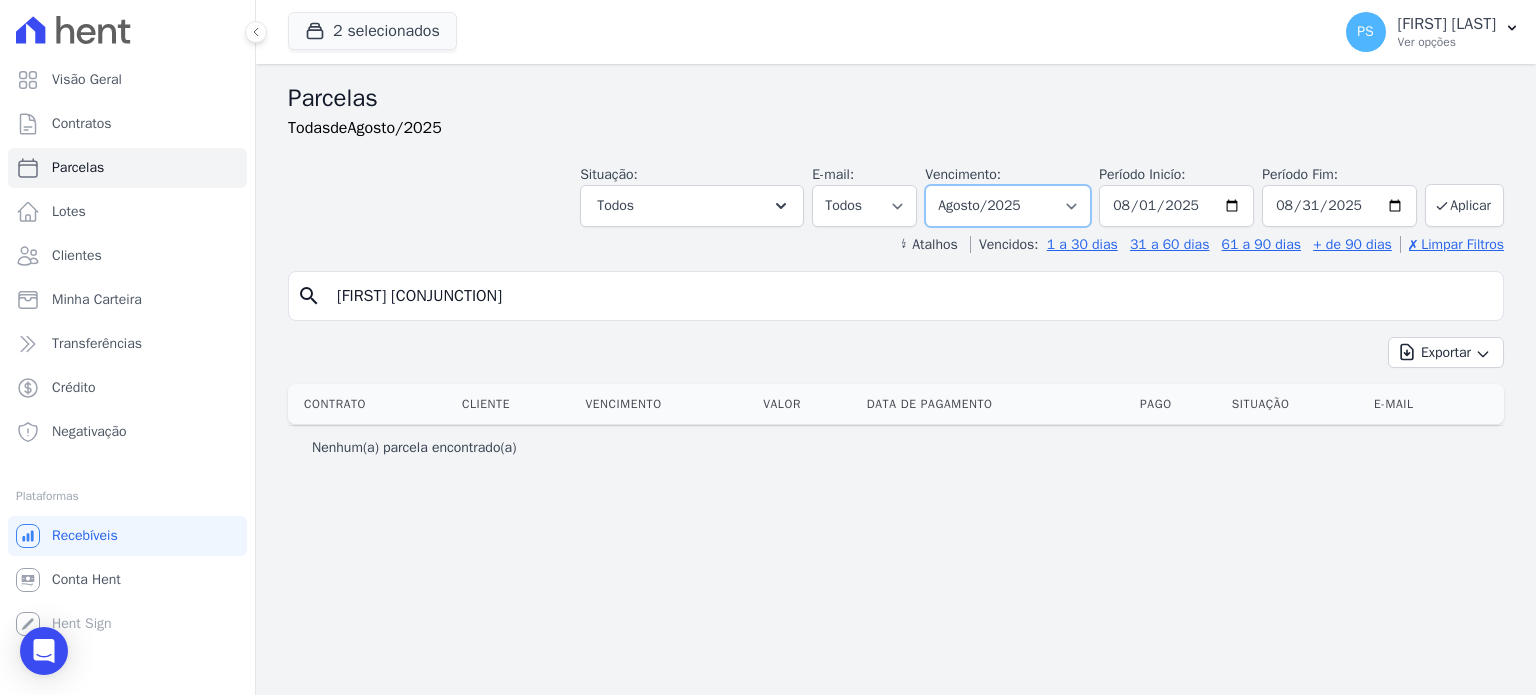 click on "[MONTH]/[YEAR]
────────
Todos os meses
Fevereiro/[YEAR]
Março/[YEAR]
Abril/[YEAR]
Maio/[YEAR]
Junho/[YEAR]
Julho/[YEAR]
Agosto/[YEAR]
Setembro/[YEAR]
Outubro/[YEAR]
Novembro/[YEAR]
Dezembro/[YEAR]
Janeiro/[YEAR]
Fevereiro/[YEAR]
Março/[YEAR]
Abril/[YEAR]
Maio/[YEAR]
Junho/[YEAR]
Julho/[YEAR]
Agosto/[YEAR]
Setembro/[YEAR]
Outubro/[YEAR]
Novembro/[YEAR]
Dezembro/[YEAR]
Janeiro/[YEAR]
Fevereiro/[YEAR]
Março/[YEAR]
Abril/[YEAR]
Maio/[YEAR]
Junho/[YEAR]
Julho/[YEAR]
Agosto/[YEAR]
Setembro/[YEAR]
Outubro/[YEAR]
Novembro/[YEAR]
Dezembro/[YEAR]
Janeiro/[YEAR]
Fevereiro/[YEAR]
Março/[YEAR]
Abril/[YEAR]
Maio/[YEAR]
Junho/[YEAR]
Julho/[YEAR]
Agosto/[YEAR]
Setembro/[YEAR]
Outubro/[YEAR]
Novembro/[YEAR]
Dezembro/[YEAR]
Janeiro/[YEAR]
Fevereiro/[YEAR]
Março/[YEAR]
Abril/[YEAR]
Maio/[YEAR]
Junho/[YEAR]" at bounding box center [1008, 206] 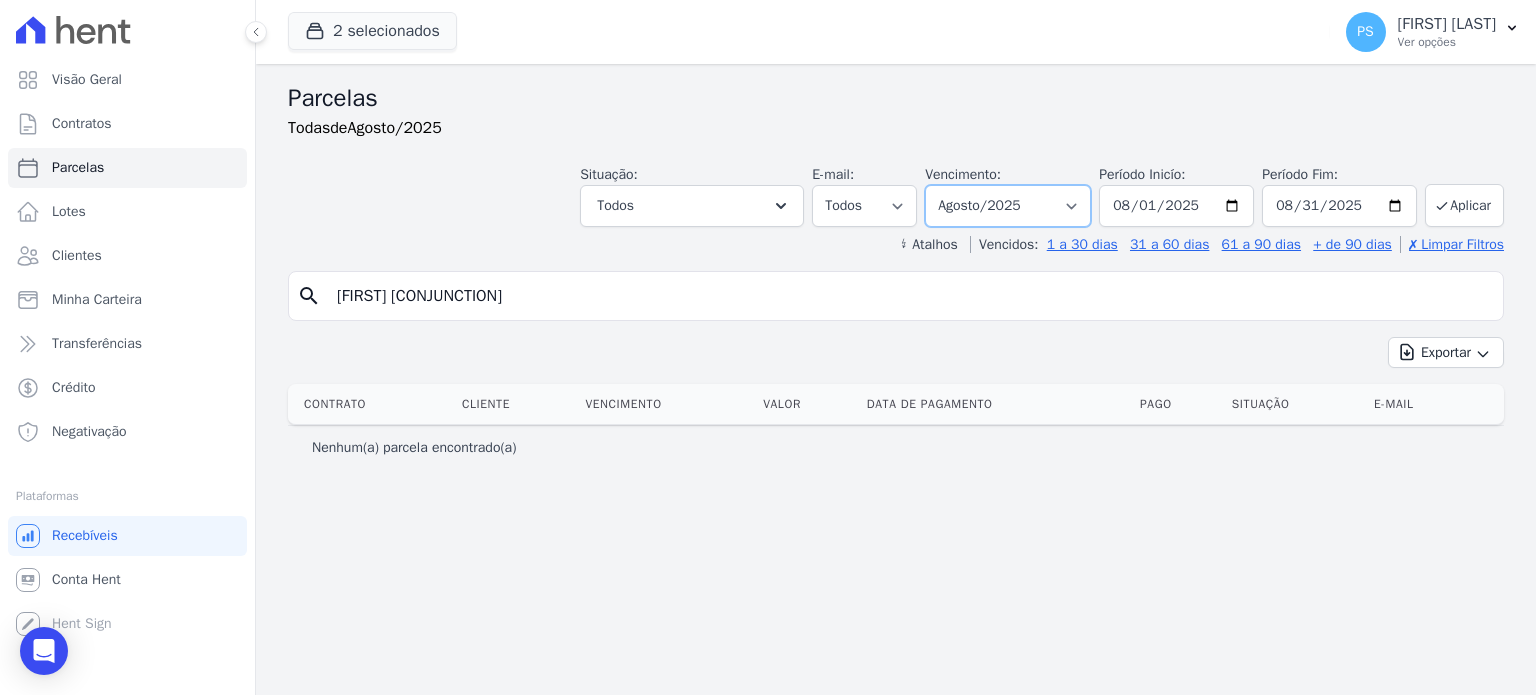 click on "[MONTH]/[YEAR]
────────
Todos os meses
Fevereiro/[YEAR]
Março/[YEAR]
Abril/[YEAR]
Maio/[YEAR]
Junho/[YEAR]
Julho/[YEAR]
Agosto/[YEAR]
Setembro/[YEAR]
Outubro/[YEAR]
Novembro/[YEAR]
Dezembro/[YEAR]
Janeiro/[YEAR]
Fevereiro/[YEAR]
Março/[YEAR]
Abril/[YEAR]
Maio/[YEAR]
Junho/[YEAR]
Julho/[YEAR]
Agosto/[YEAR]
Setembro/[YEAR]
Outubro/[YEAR]
Novembro/[YEAR]
Dezembro/[YEAR]
Janeiro/[YEAR]
Fevereiro/[YEAR]
Março/[YEAR]
Abril/[YEAR]
Maio/[YEAR]
Junho/[YEAR]
Julho/[YEAR]
Agosto/[YEAR]
Setembro/[YEAR]
Outubro/[YEAR]
Novembro/[YEAR]
Dezembro/[YEAR]
Janeiro/[YEAR]
Fevereiro/[YEAR]
Março/[YEAR]
Abril/[YEAR]
Maio/[YEAR]
Junho/[YEAR]
Julho/[YEAR]
Agosto/[YEAR]
Setembro/[YEAR]
Outubro/[YEAR]
Novembro/[YEAR]
Dezembro/[YEAR]
Janeiro/[YEAR]
Fevereiro/[YEAR]
Março/[YEAR]
Abril/[YEAR]
Maio/[YEAR]
Junho/[YEAR]" at bounding box center [1008, 206] 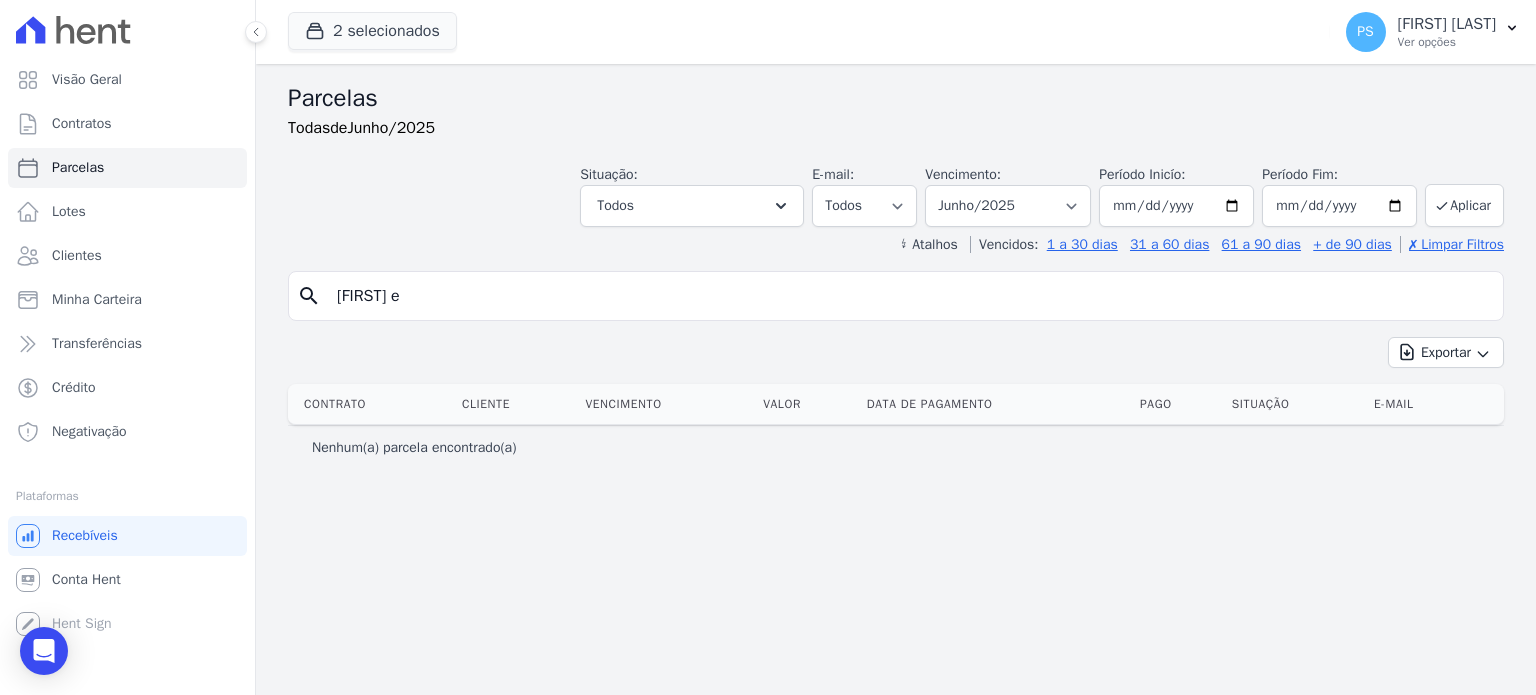 select 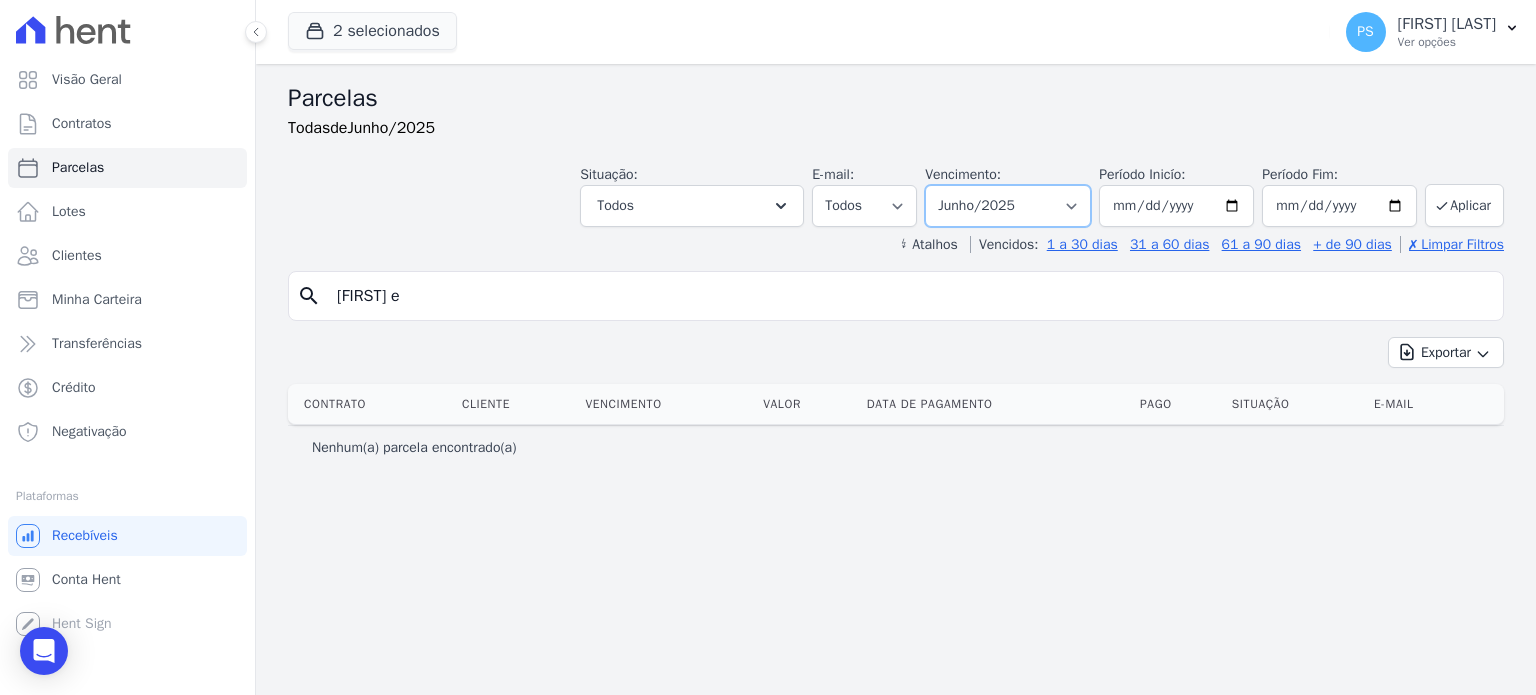 click on "Filtrar por período
────────
Todos os meses
Fevereiro/2023
Março/2023
Abril/2023
Maio/2023
Junho/2023
Julho/2023
Agosto/2023
Setembro/2023
Outubro/2023
Novembro/2023
Dezembro/2023
Janeiro/2024
Fevereiro/2024
Março/2024
Abril/2024
Maio/2024
Junho/2024
Julho/2024
Agosto/2024
Setembro/2024
Outubro/2024
Novembro/2024
Dezembro/2024
Janeiro/2025
Fevereiro/2025
Março/2025
Abril/2025
Maio/2025
Junho/2025
Julho/2025
Agosto/2025
Setembro/2025
Outubro/2025
Novembro/2025
Dezembro/2025
Janeiro/2026
Fevereiro/2026
Março/2026
Abril/2026
Maio/2026
Junho/2026
Julho/2026
Agosto/2026
Setembro/2026
Outubro/2026
Novembro/2026
Dezembro/2026
Janeiro/2027
Fevereiro/2027
Março/2027
Abril/2027
Maio/2027
Junho/2027
Julho/2027
Agosto/2027
Setembro/2027
Outubro/2027
Novembro/2027
Dezembro/2027
Janeiro/2028
Fevereiro/2028
Março/2028
Abril/2028
Maio/2028
Junho/2028" at bounding box center [1008, 206] 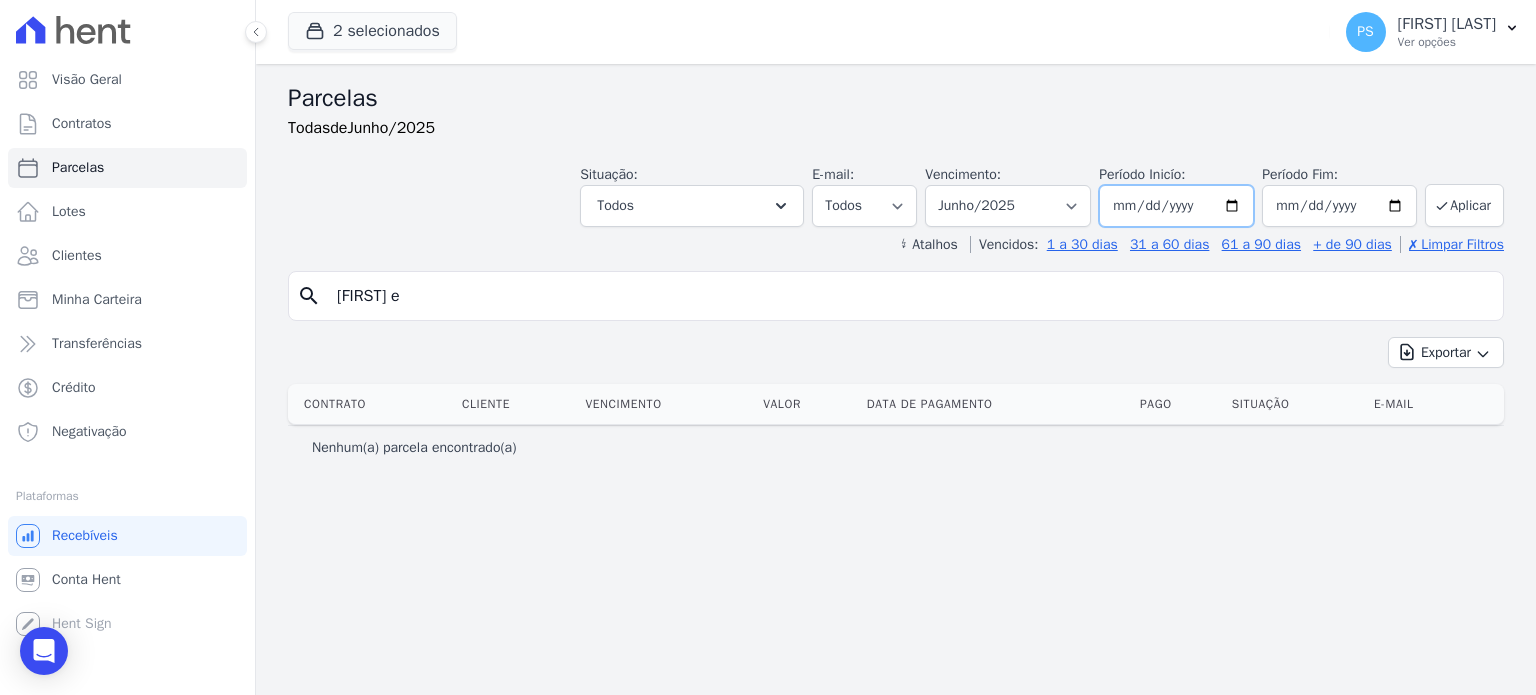 click on "[DATE]" at bounding box center (1176, 206) 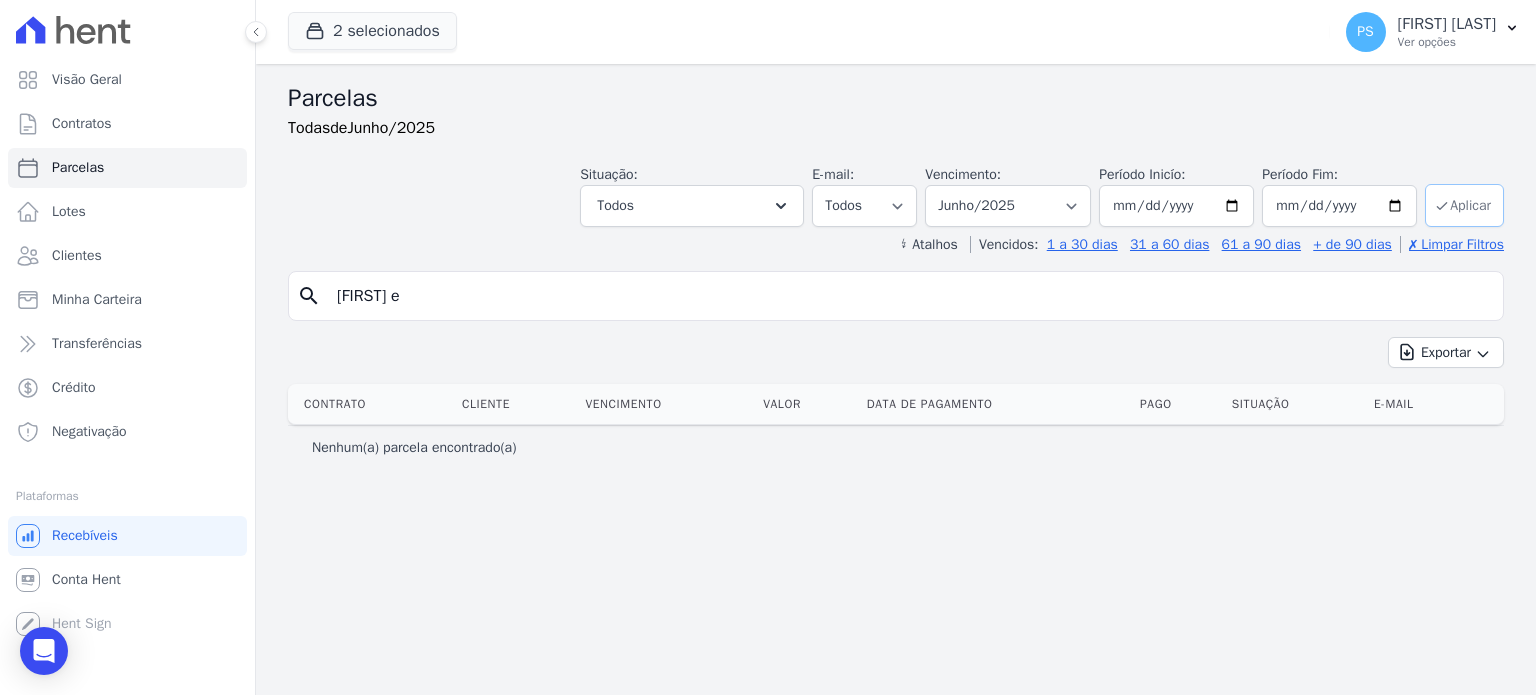 click on "Aplicar" at bounding box center [1464, 205] 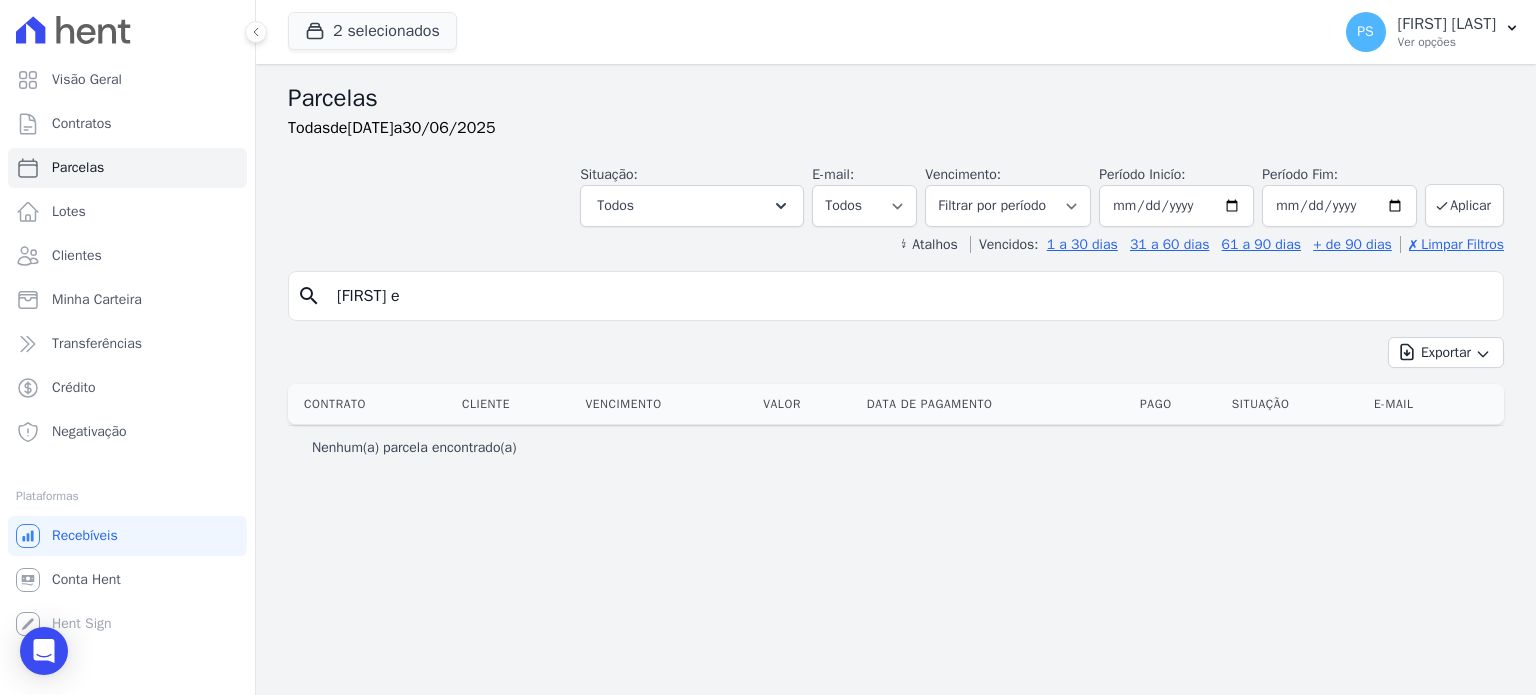 select 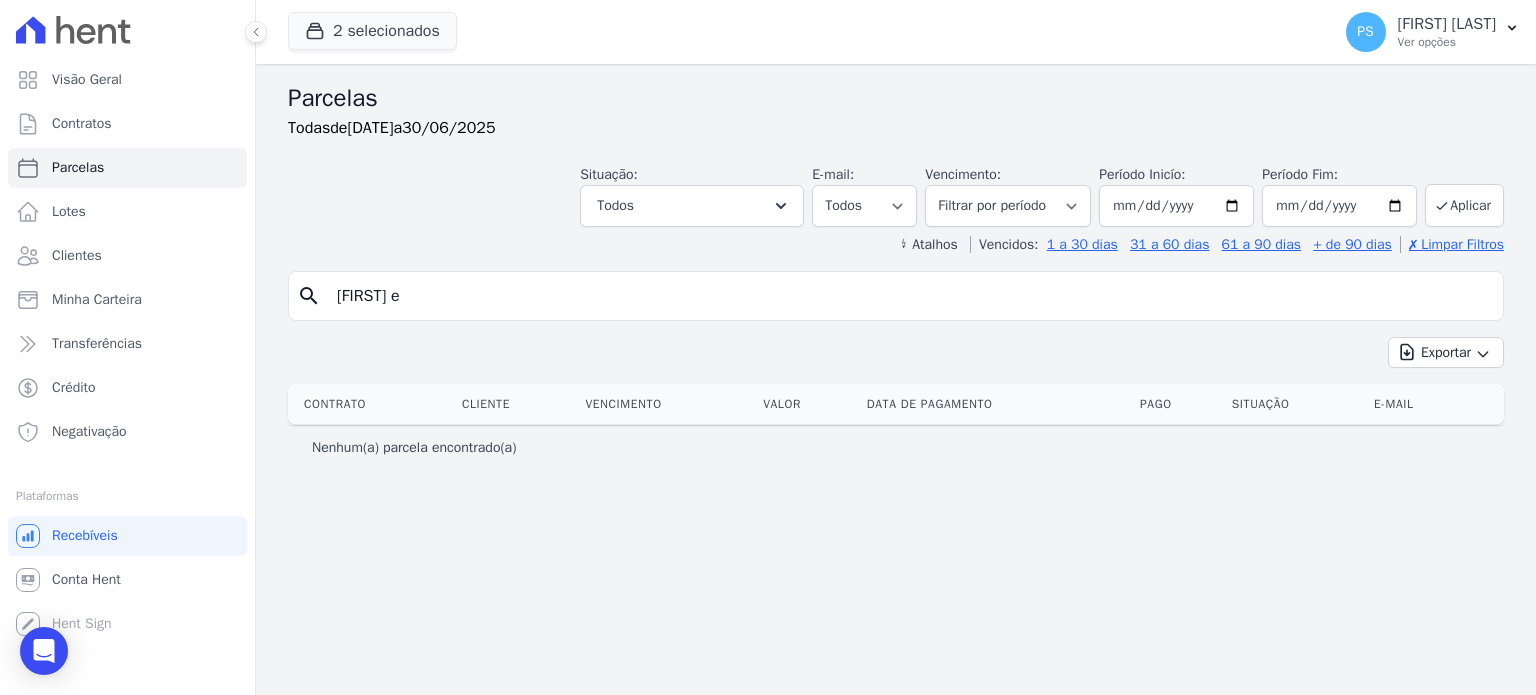 click on "[FIRST] e" at bounding box center (910, 296) 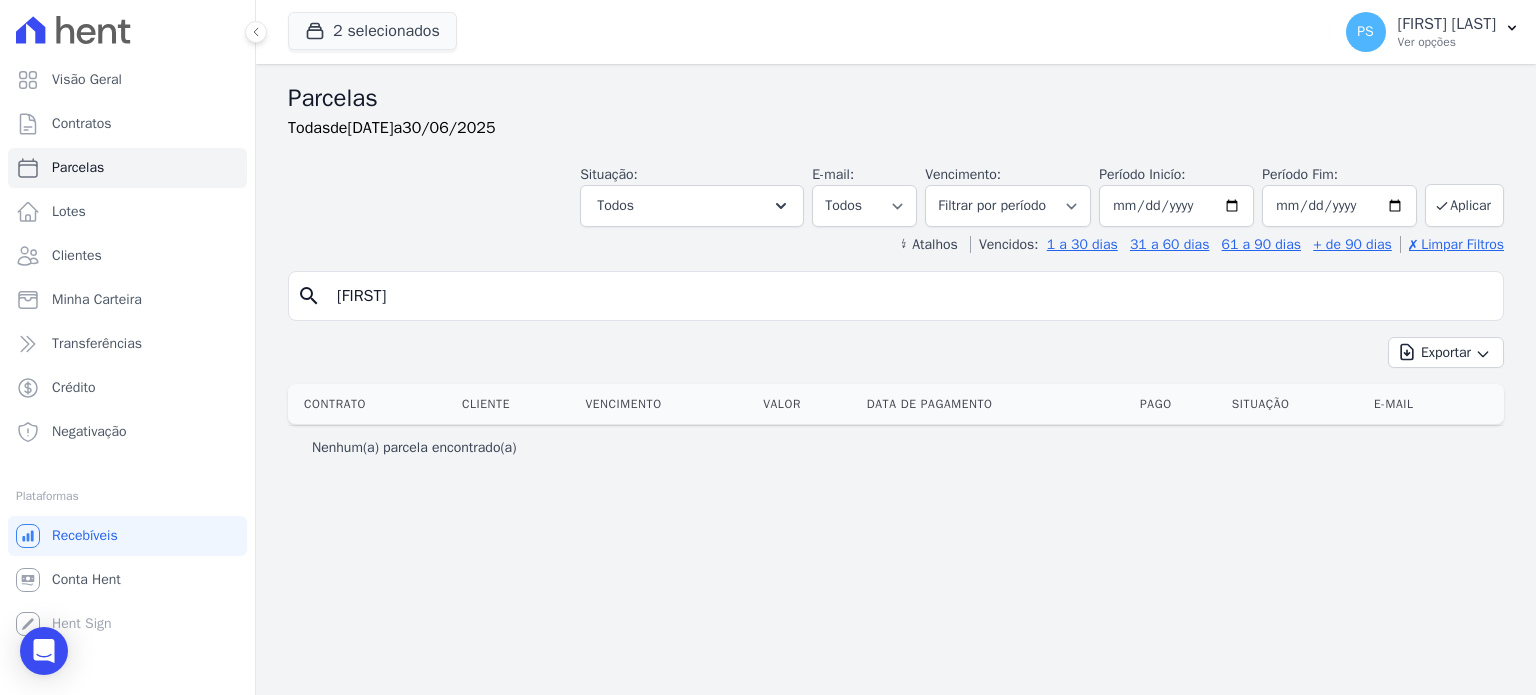 type on "joao" 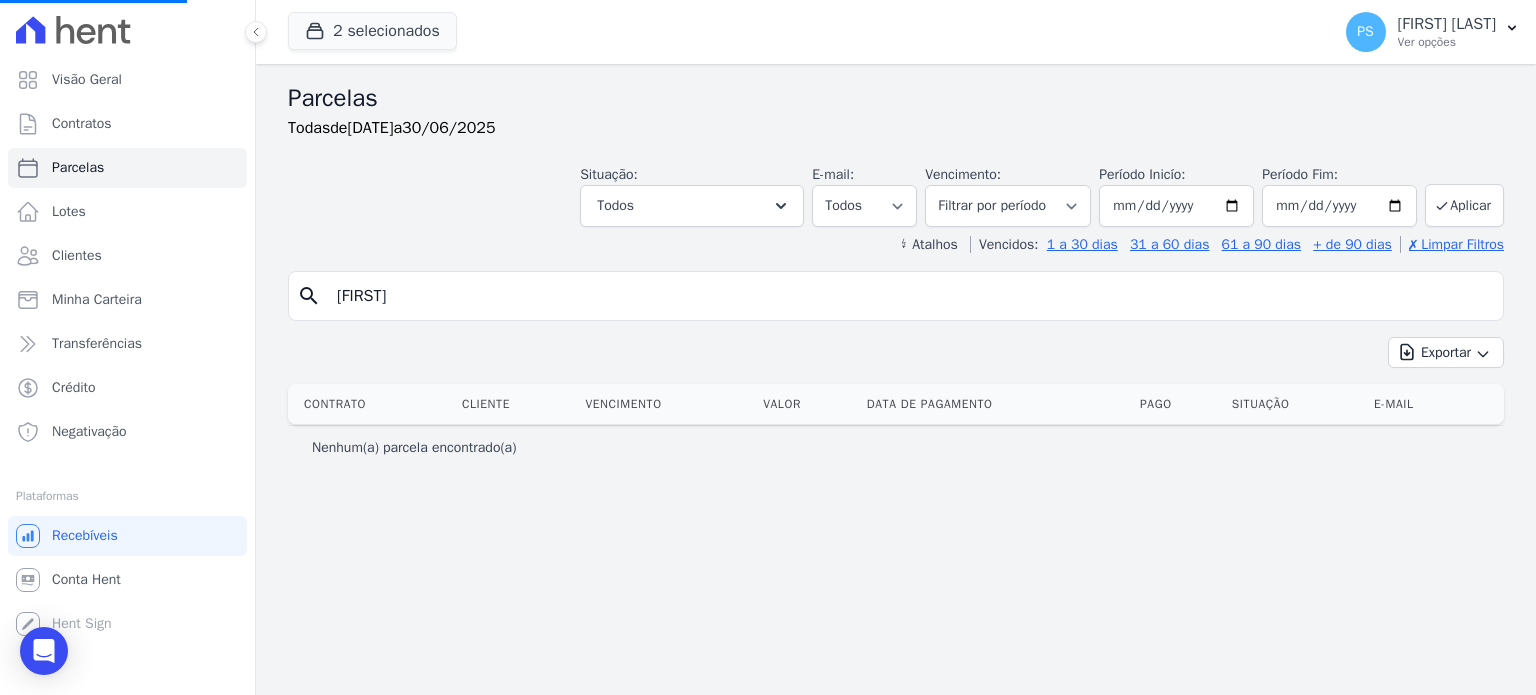 select 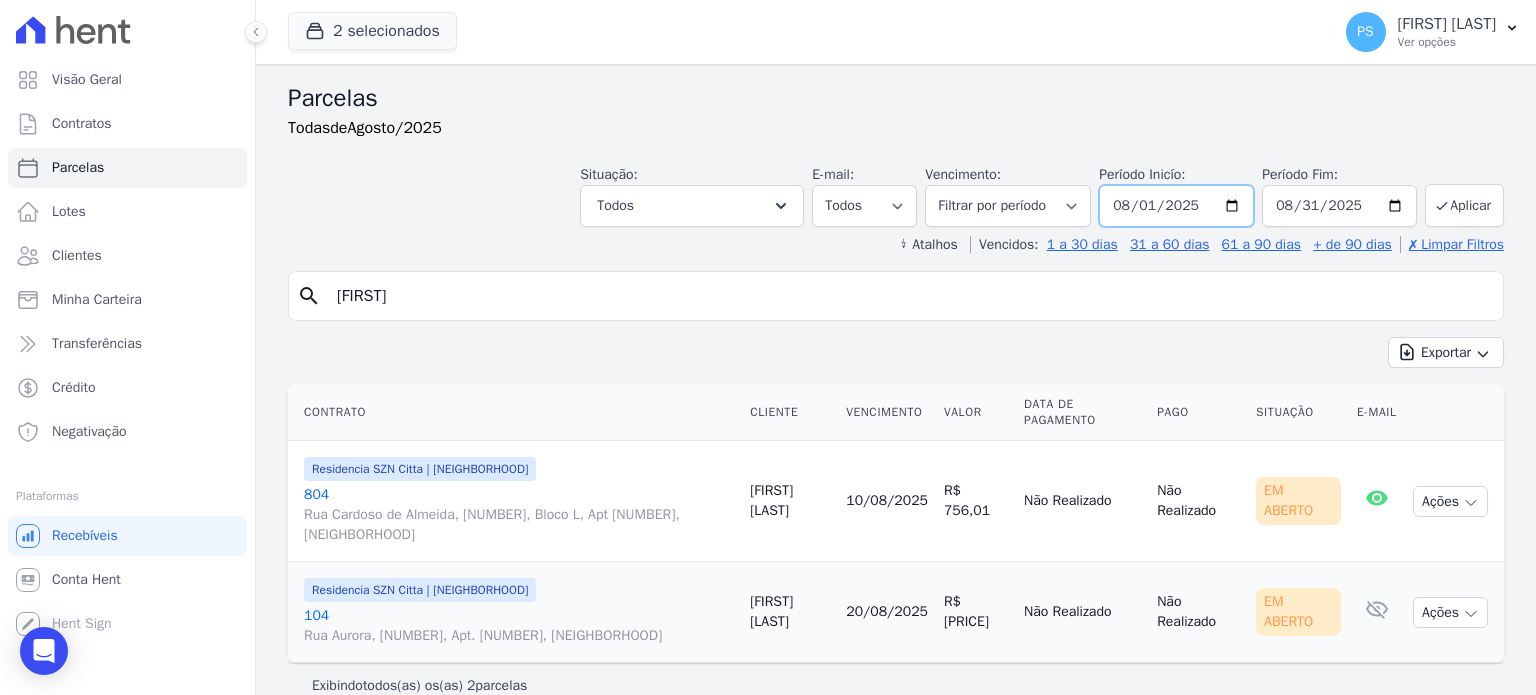 click on "2025-08-01" at bounding box center [1176, 206] 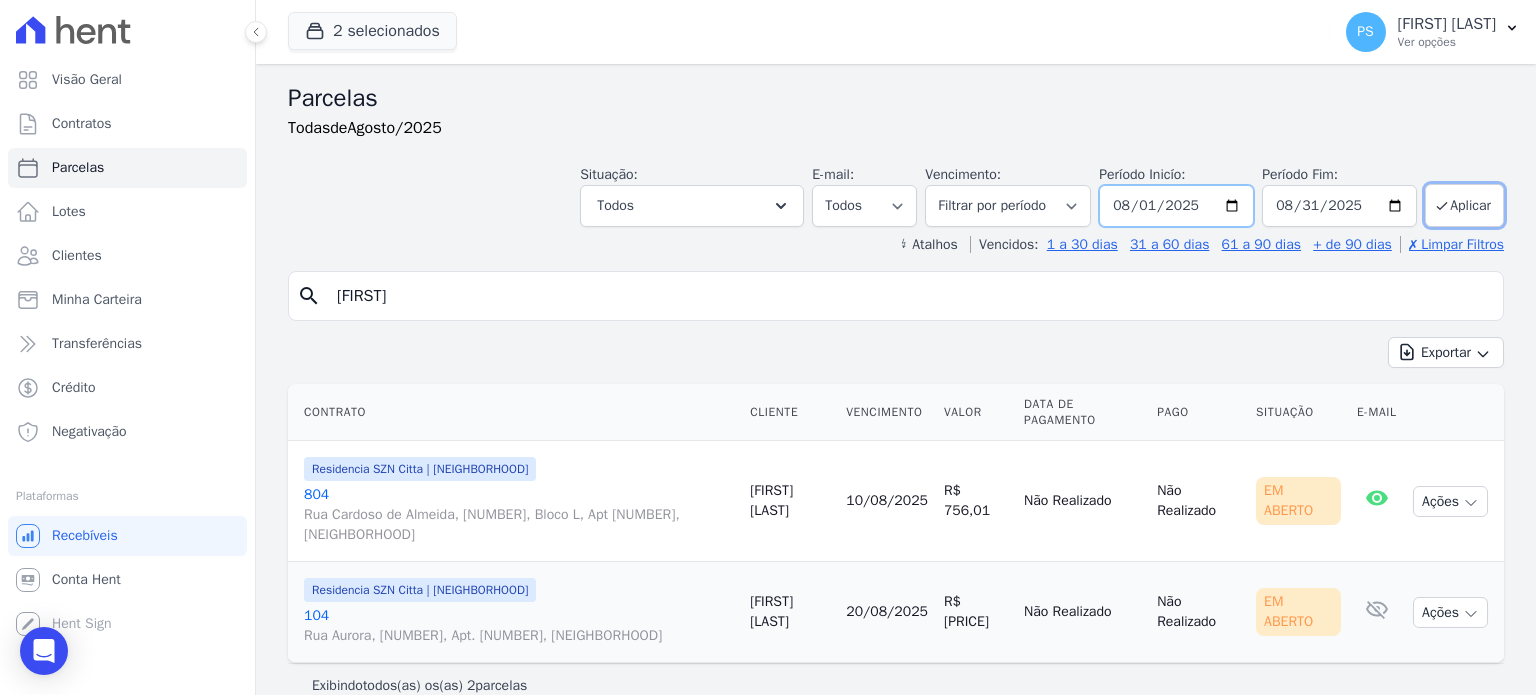 type on "[DATE]" 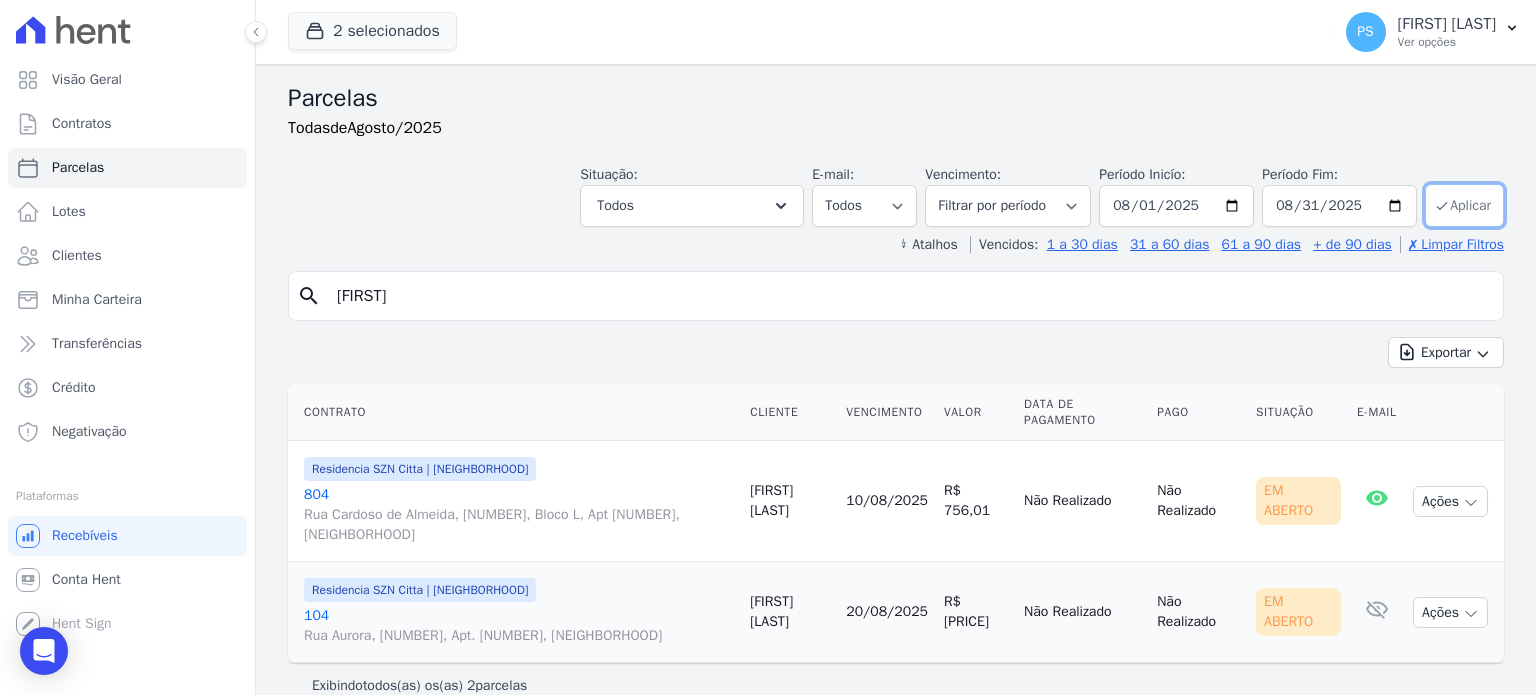 click on "Aplicar" at bounding box center [1464, 205] 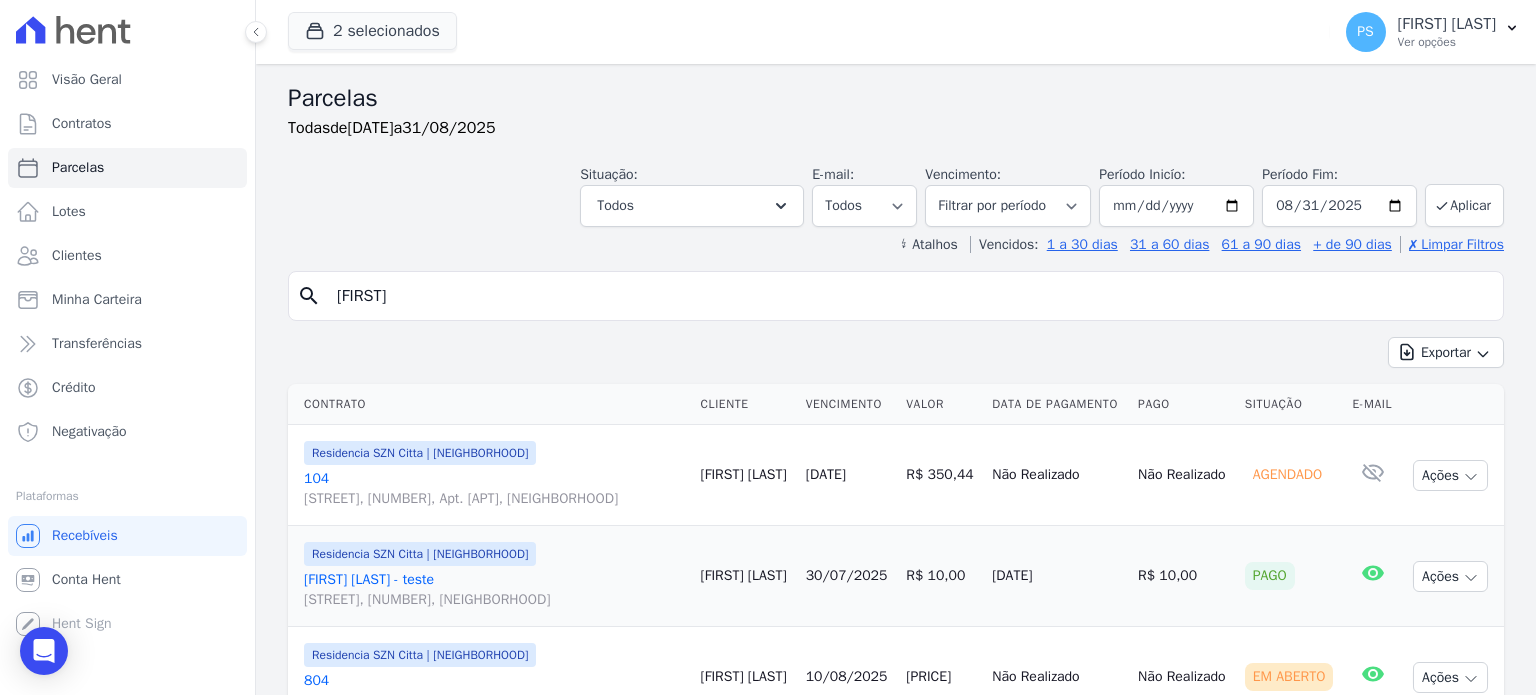 select 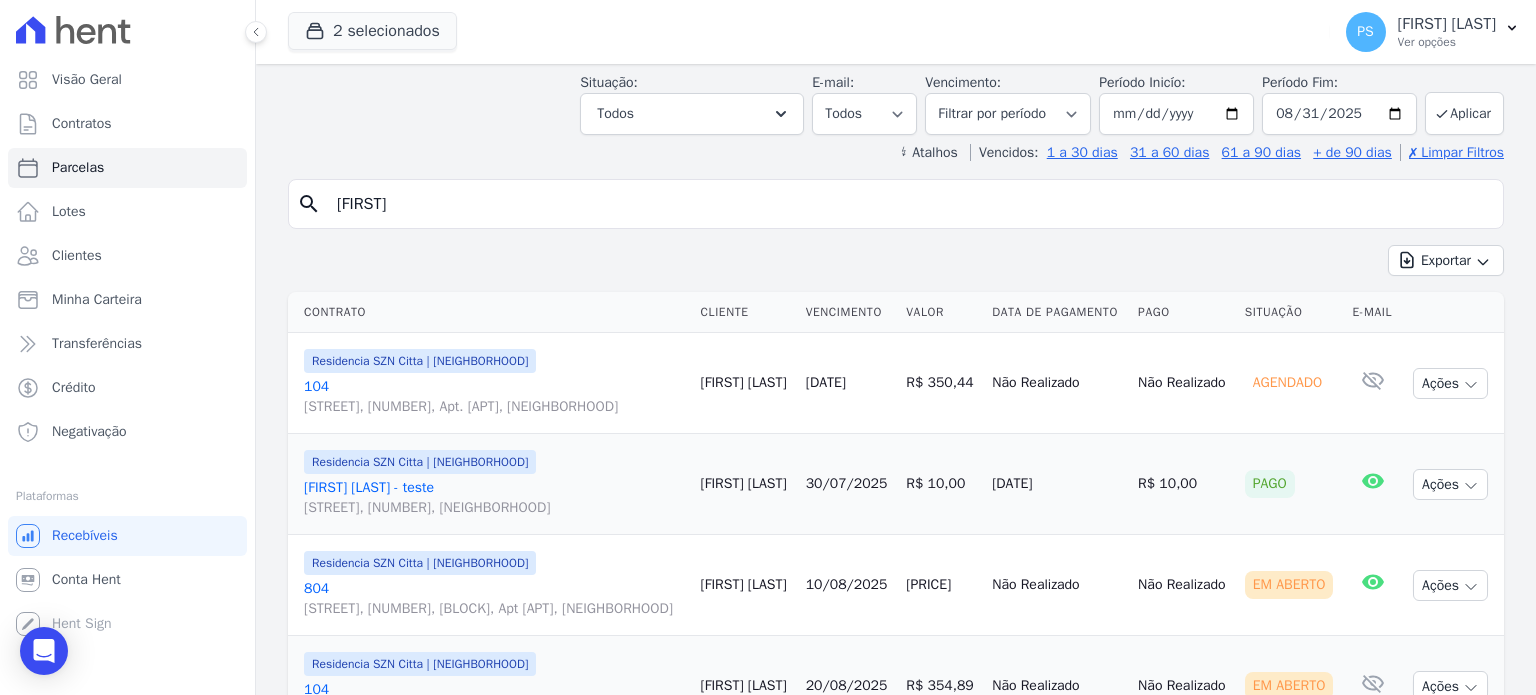 scroll, scrollTop: 0, scrollLeft: 0, axis: both 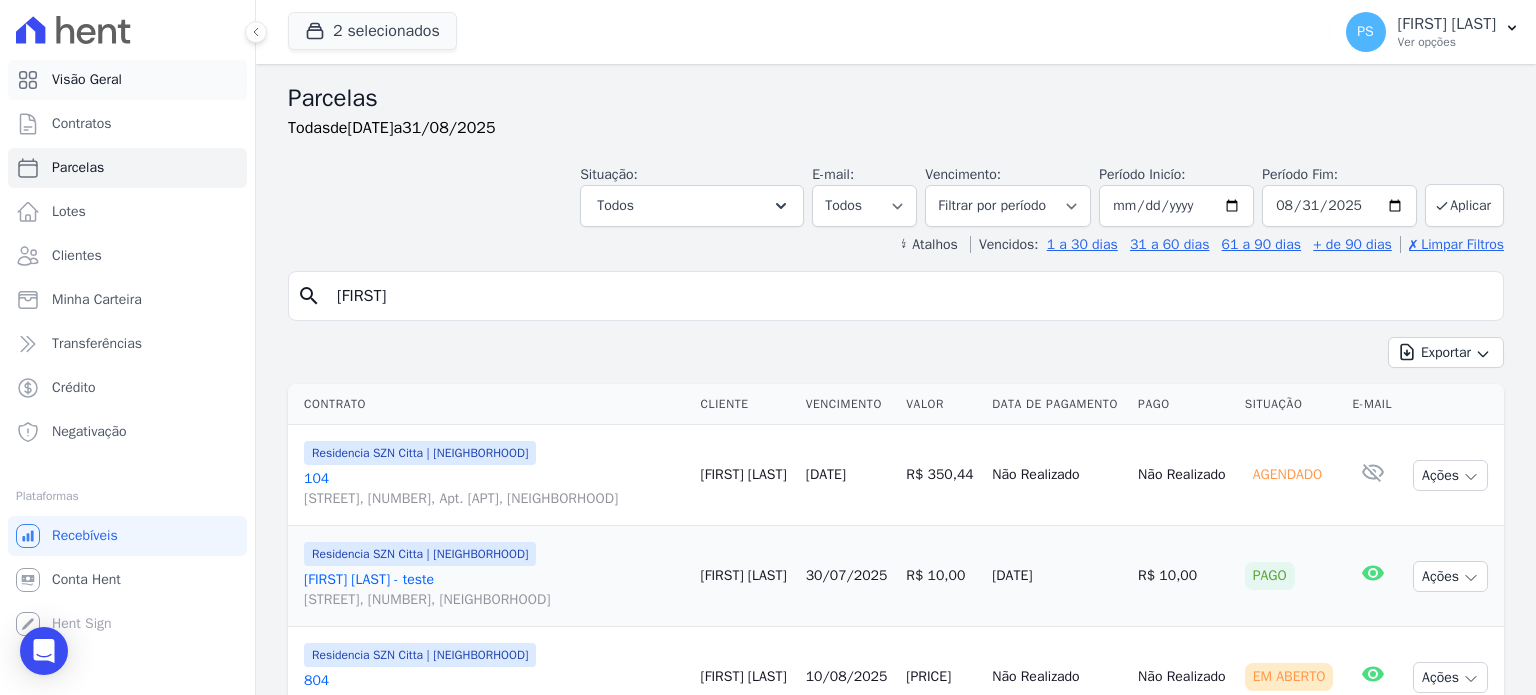 click on "Visão Geral" at bounding box center [87, 80] 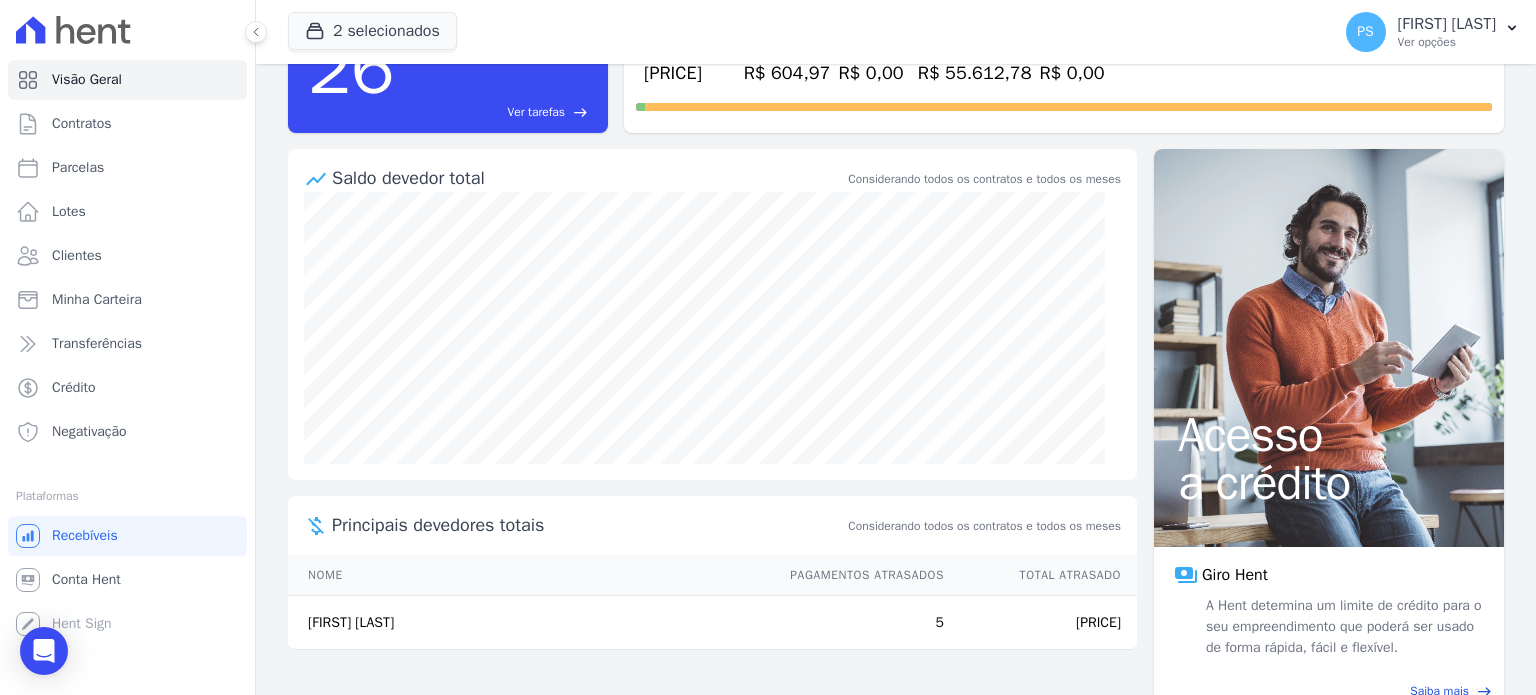 scroll, scrollTop: 136, scrollLeft: 0, axis: vertical 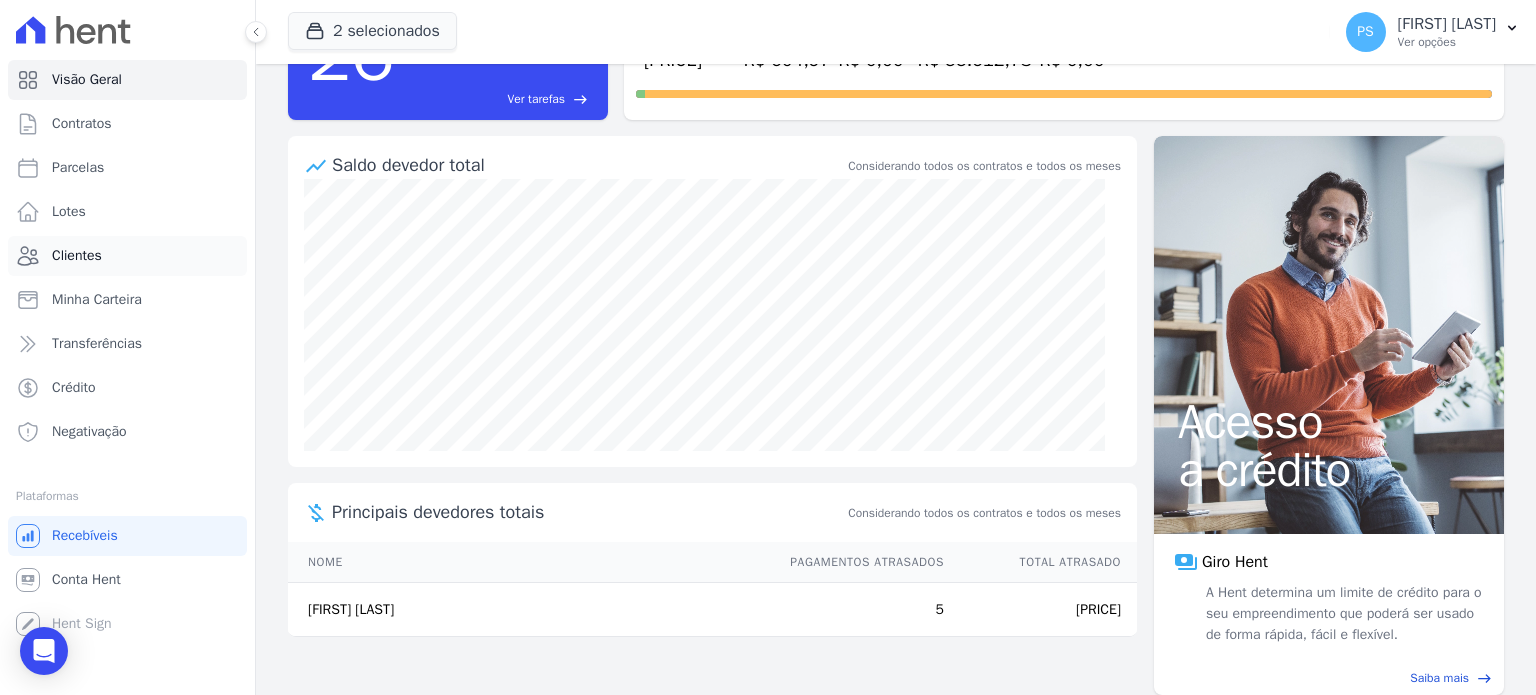 click on "Clientes" at bounding box center [77, 256] 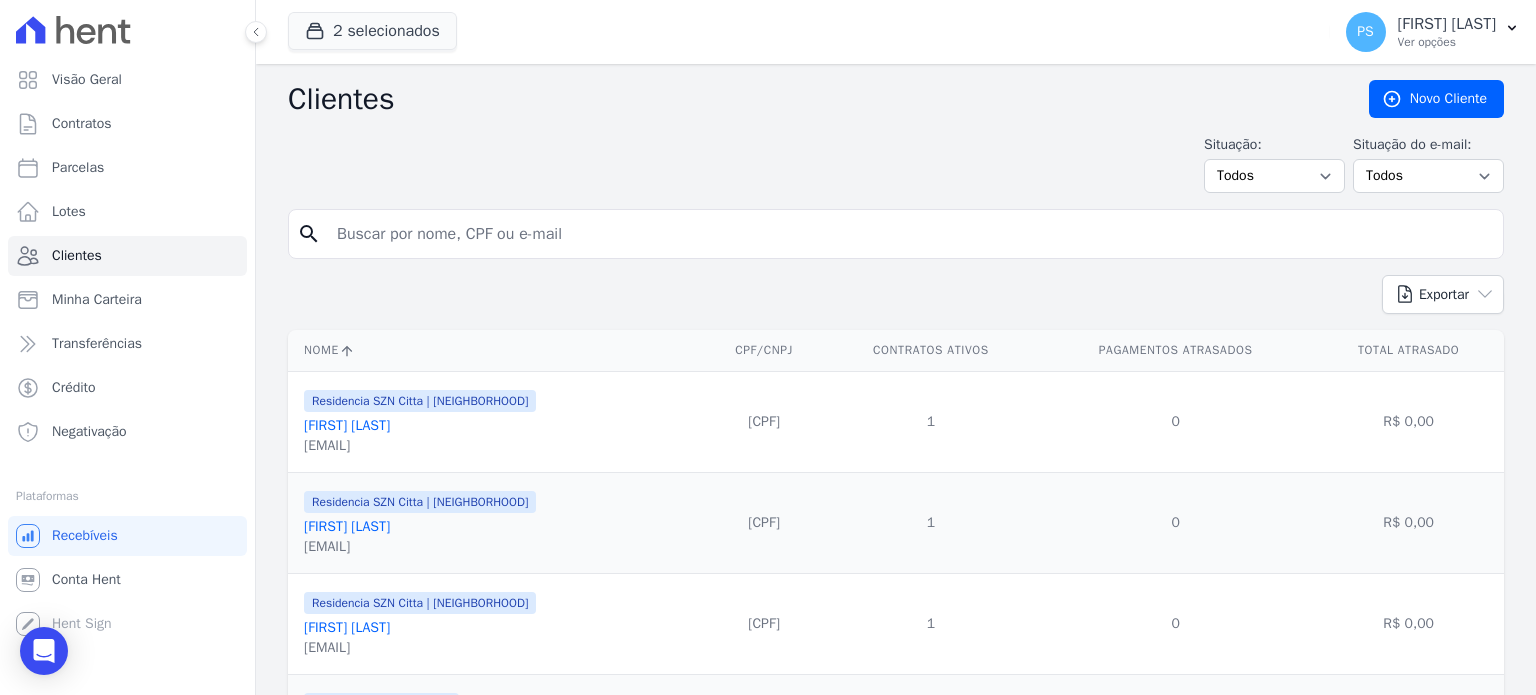 click at bounding box center [910, 234] 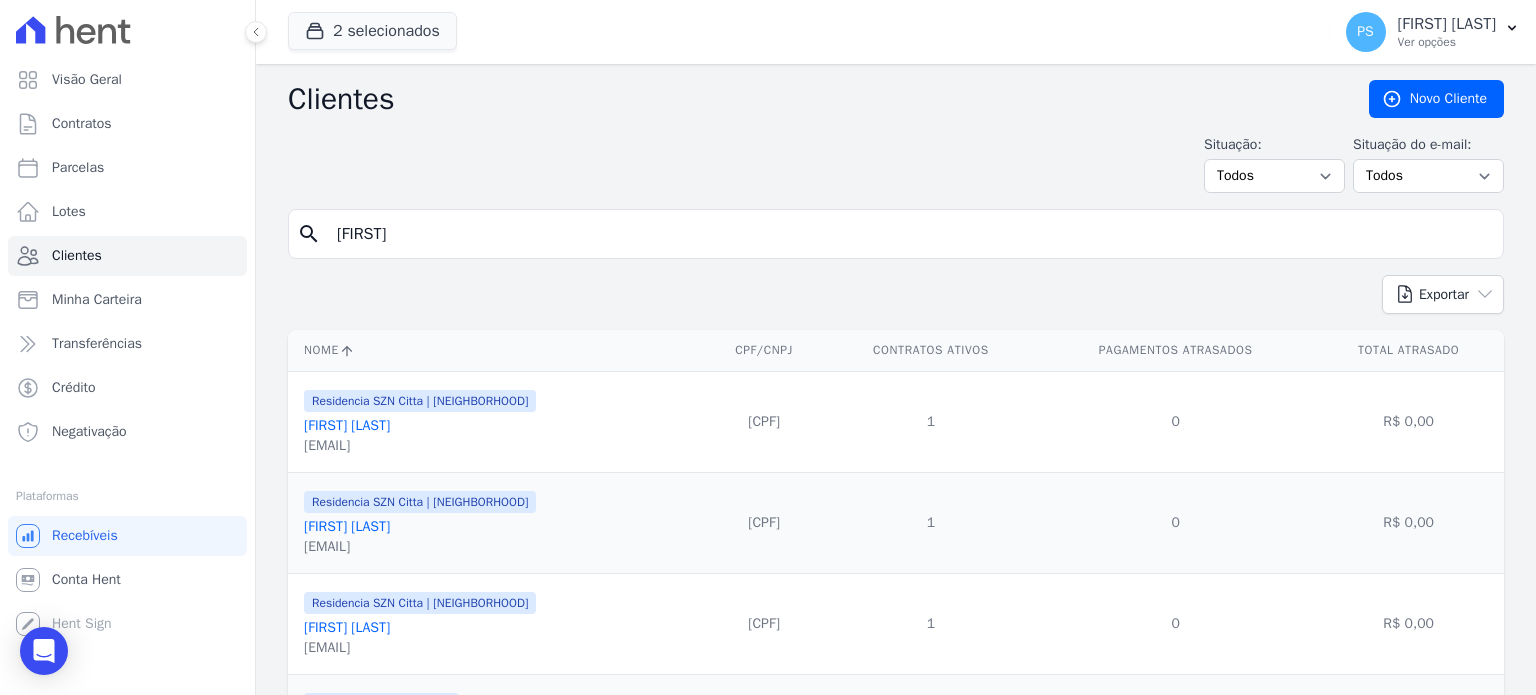 type on "[FIRST]" 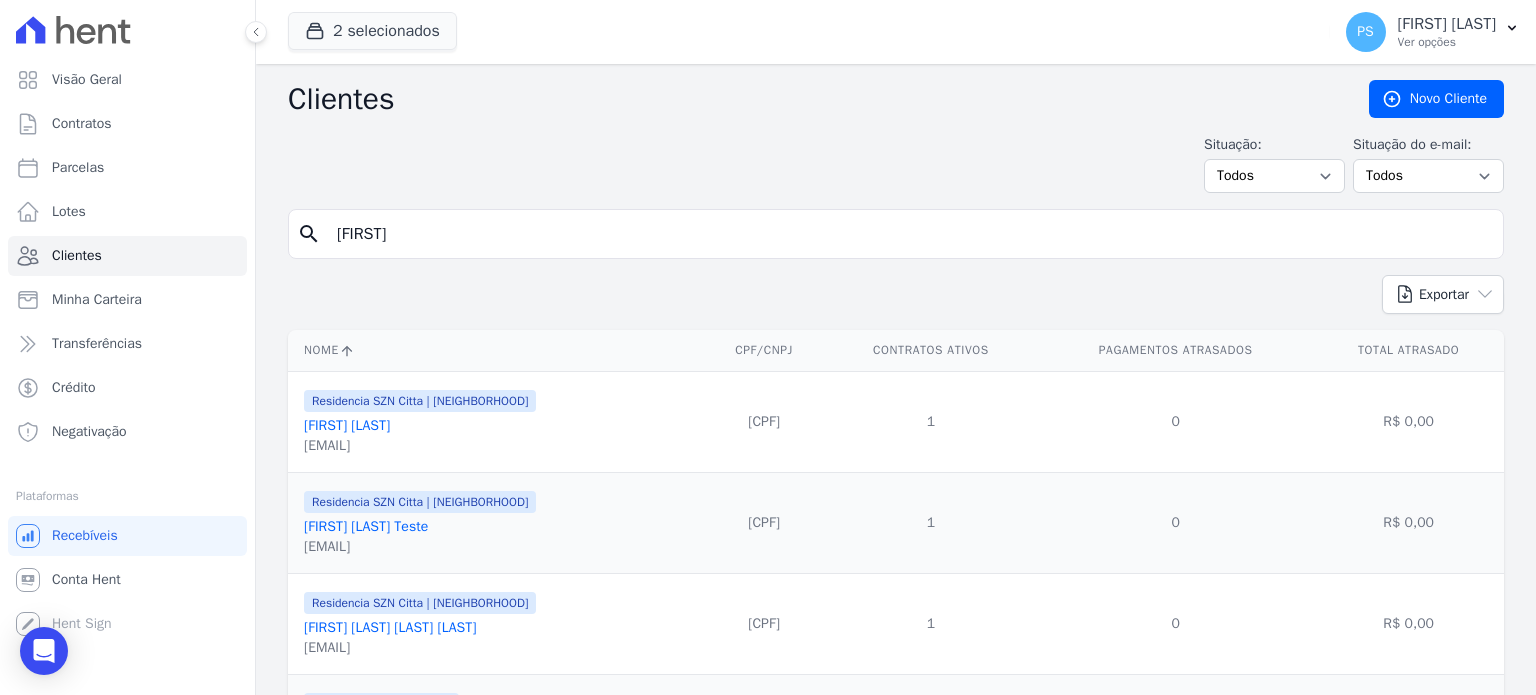 click on "[FIRST] [LAST]   Teste" at bounding box center (366, 526) 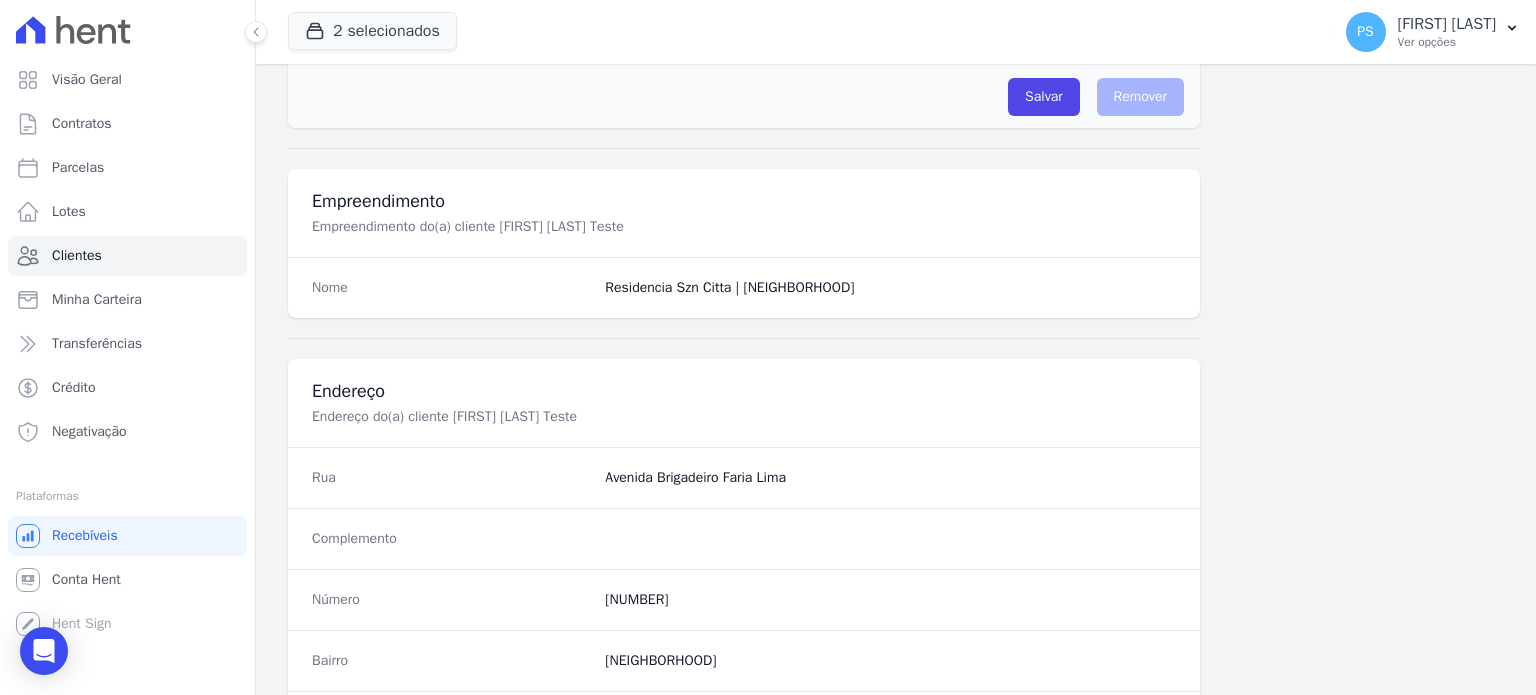 scroll, scrollTop: 569, scrollLeft: 0, axis: vertical 